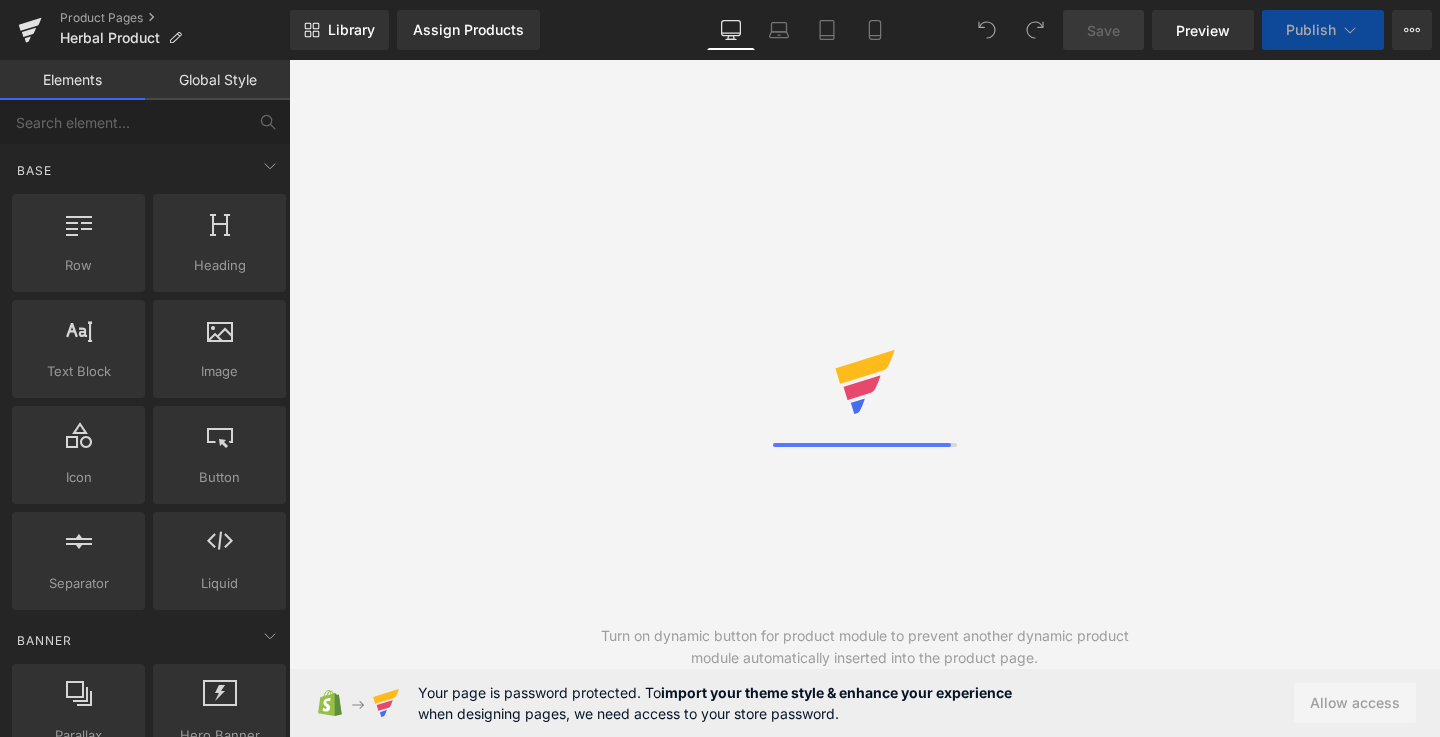 scroll, scrollTop: 0, scrollLeft: 0, axis: both 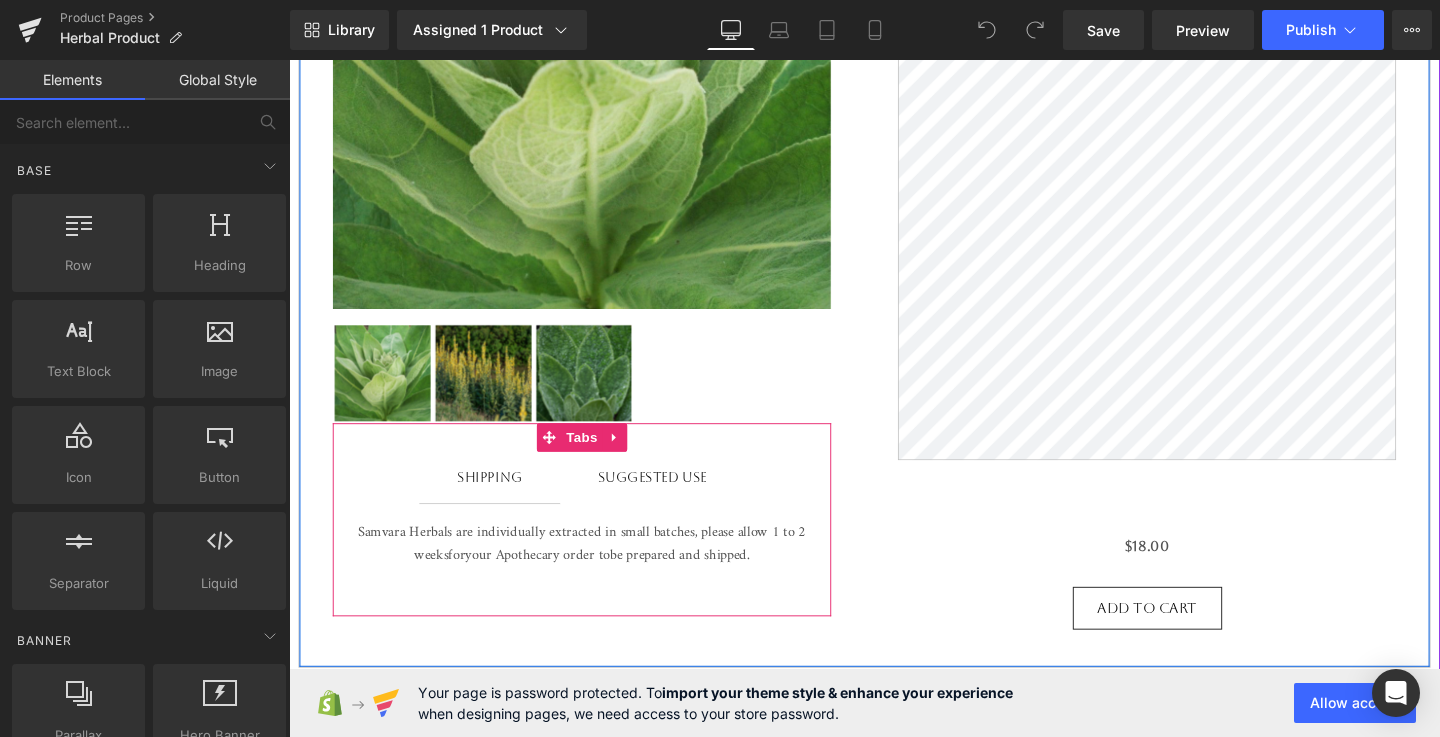 click on "Suggested Use
Text Block" at bounding box center (671, 499) 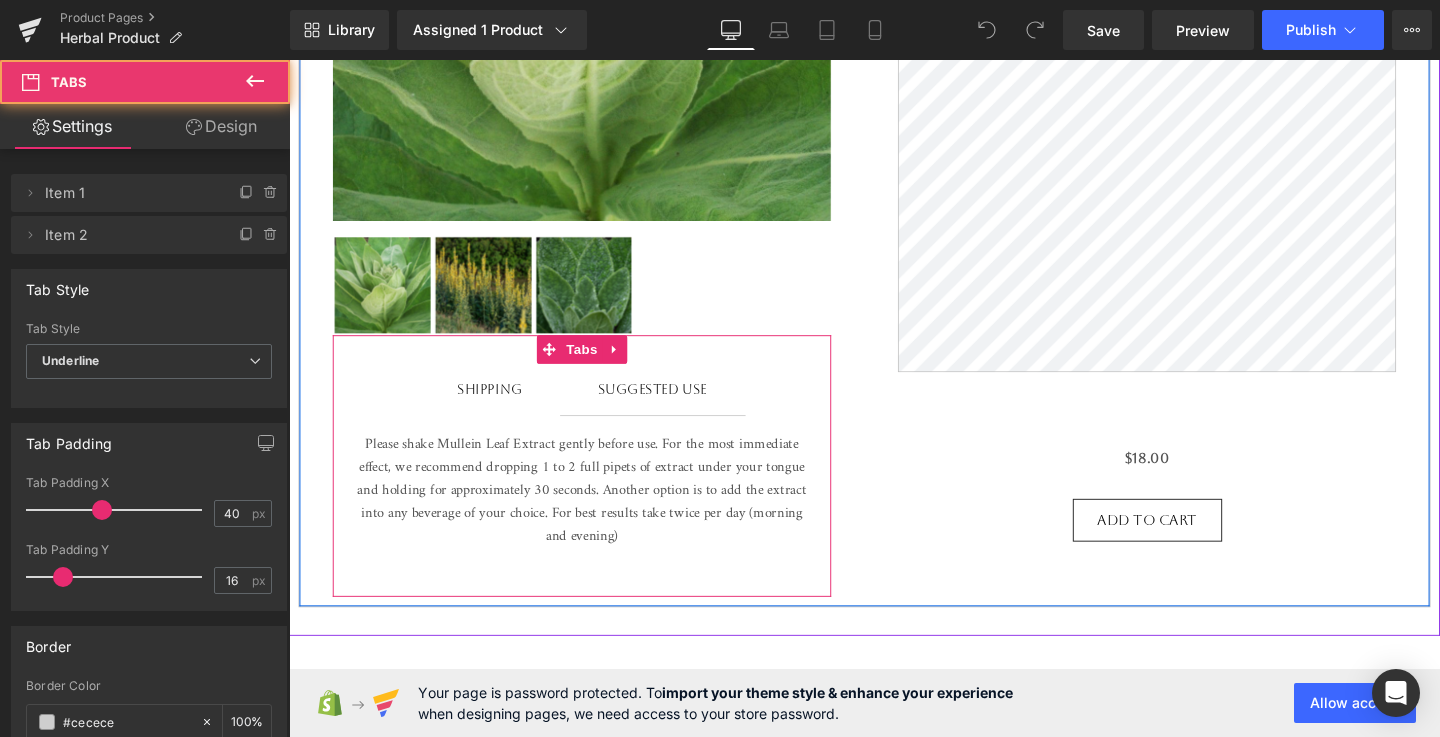 scroll, scrollTop: 696, scrollLeft: 0, axis: vertical 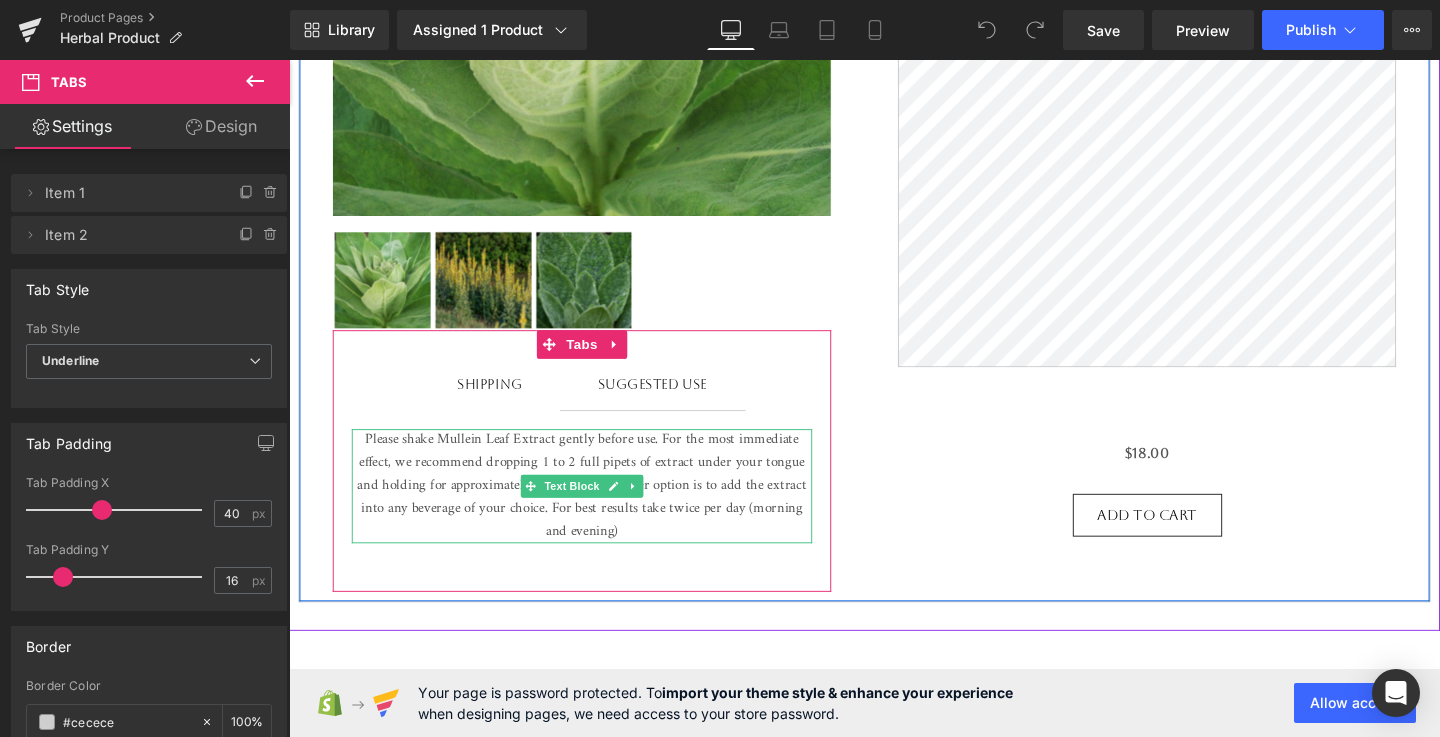 click on "Please shake Mullein Leaf Extract gently before use. For the most immediate effect, we recommend dropping 1 to 2 full pipets of extract under your tongue and holding for approximately 30 seconds. Another option is to add the extract into any beverage of your choice. For best results take twice per day (morning and evening)" at bounding box center (597, 508) 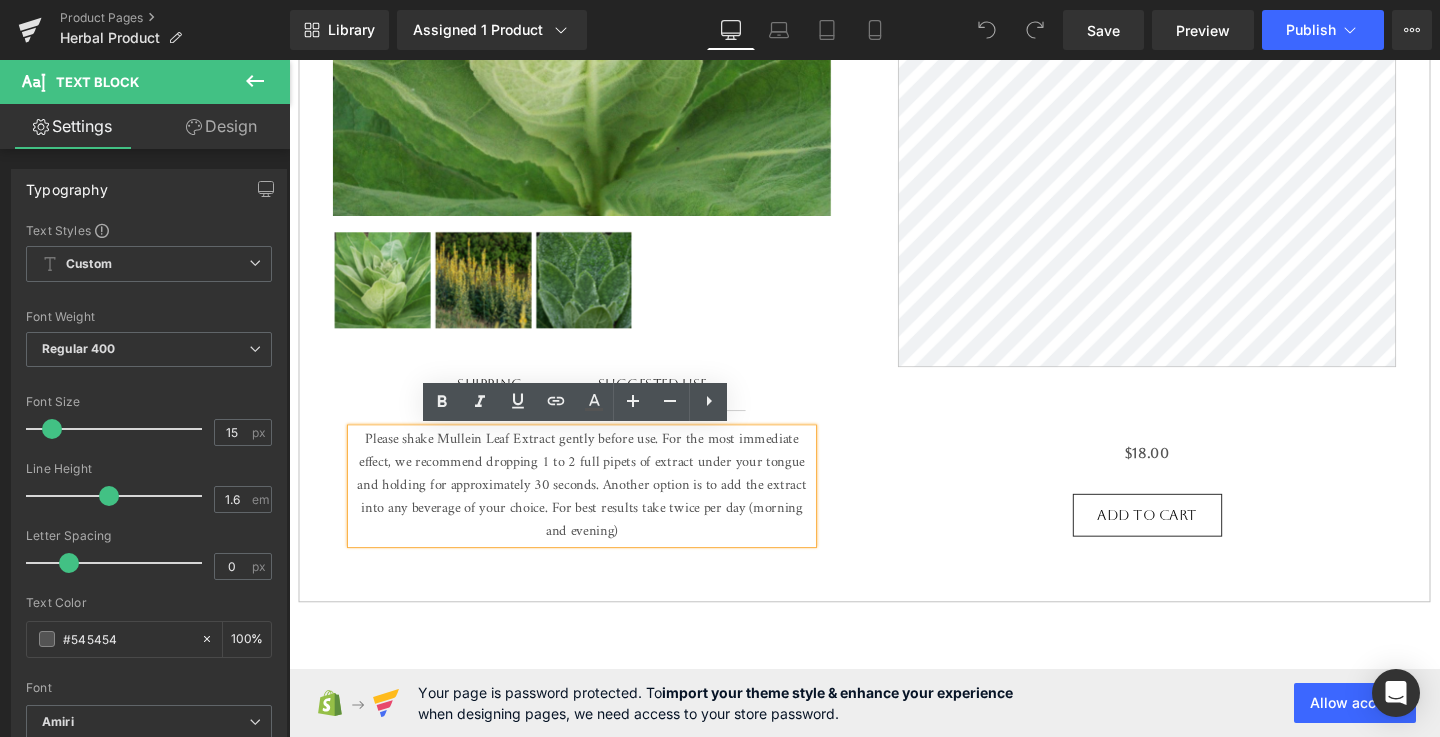 click on "Please shake Mullein Leaf Extract gently before use. For the most immediate effect, we recommend dropping 1 to 2 full pipets of extract under your tongue and holding for approximately 30 seconds. Another option is to add the extract into any beverage of your choice. For best results take twice per day (morning and evening)" at bounding box center [597, 508] 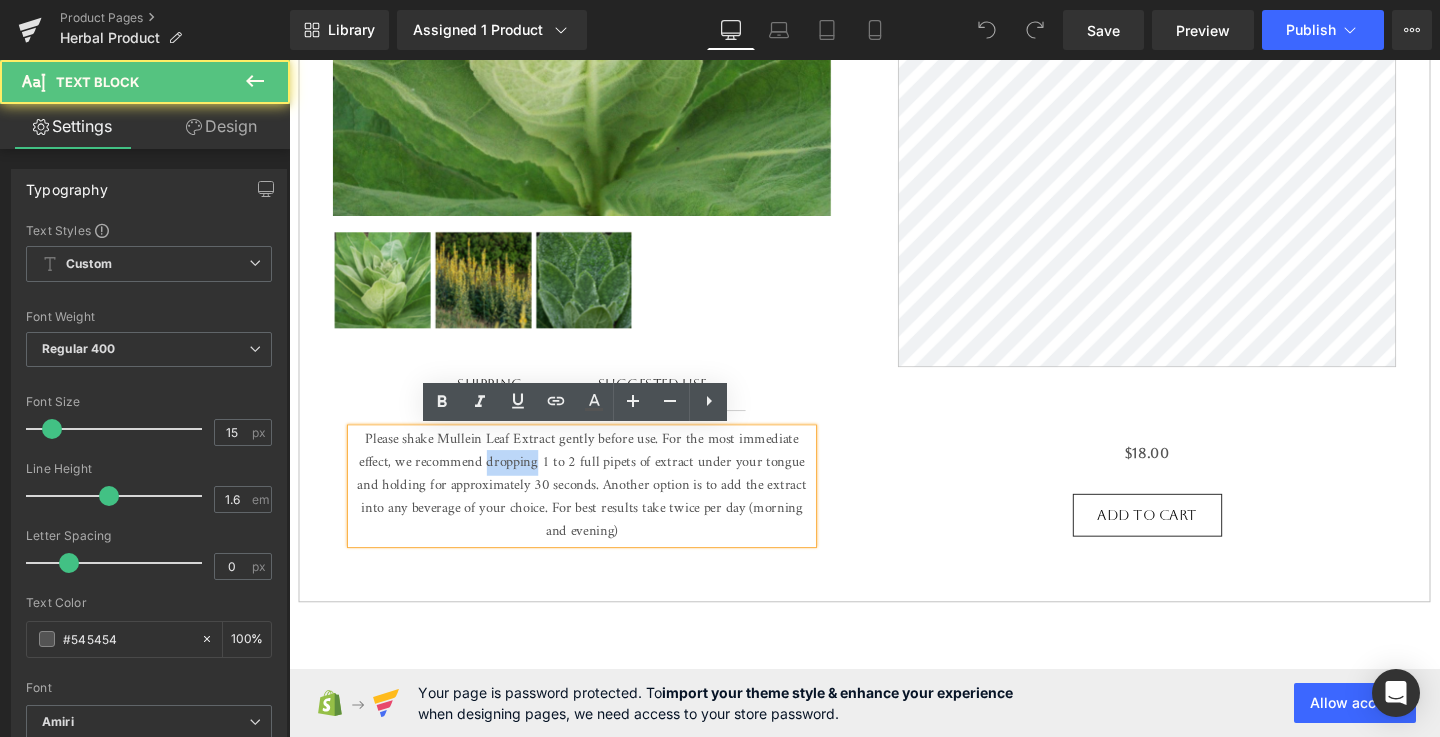 click on "Please shake Mullein Leaf Extract gently before use. For the most immediate effect, we recommend dropping 1 to 2 full pipets of extract under your tongue and holding for approximately 30 seconds. Another option is to add the extract into any beverage of your choice. For best results take twice per day (morning and evening)" at bounding box center [597, 508] 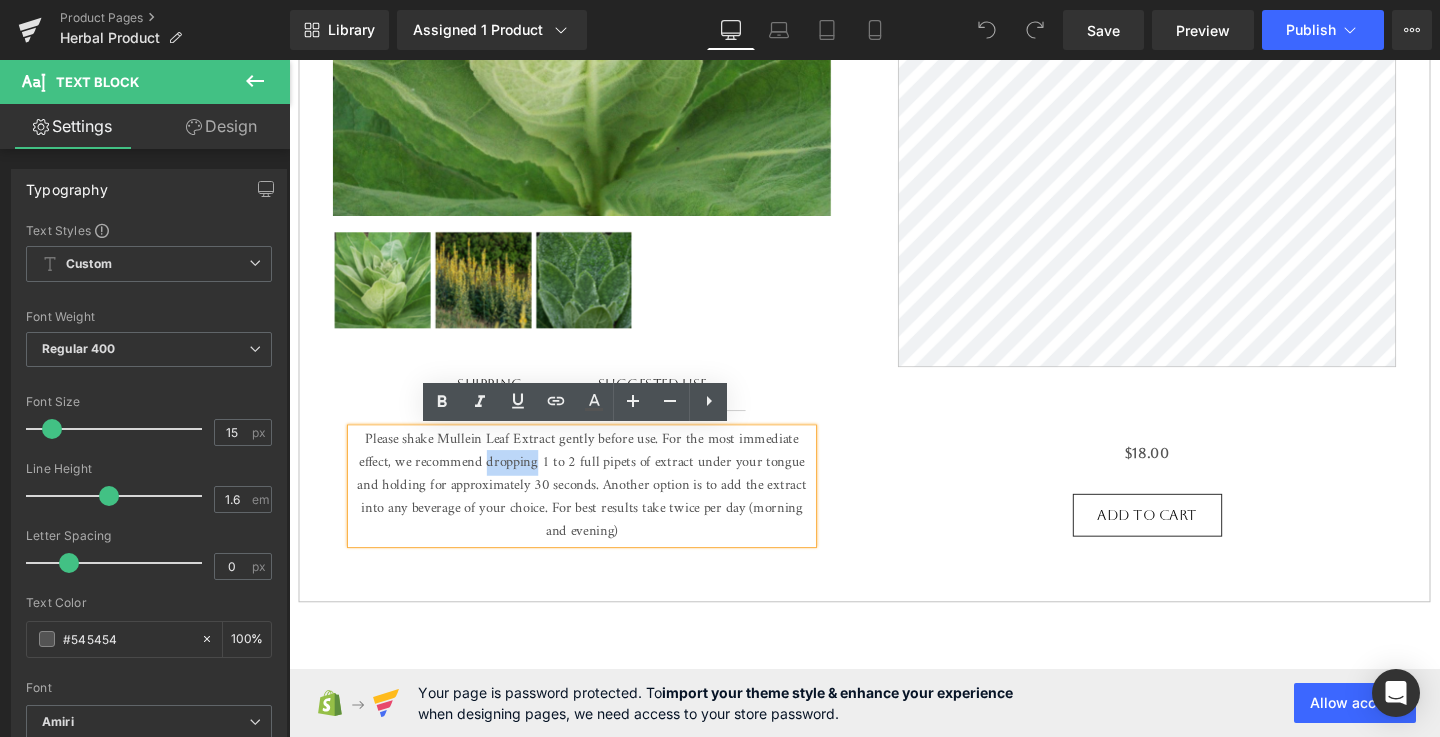 type 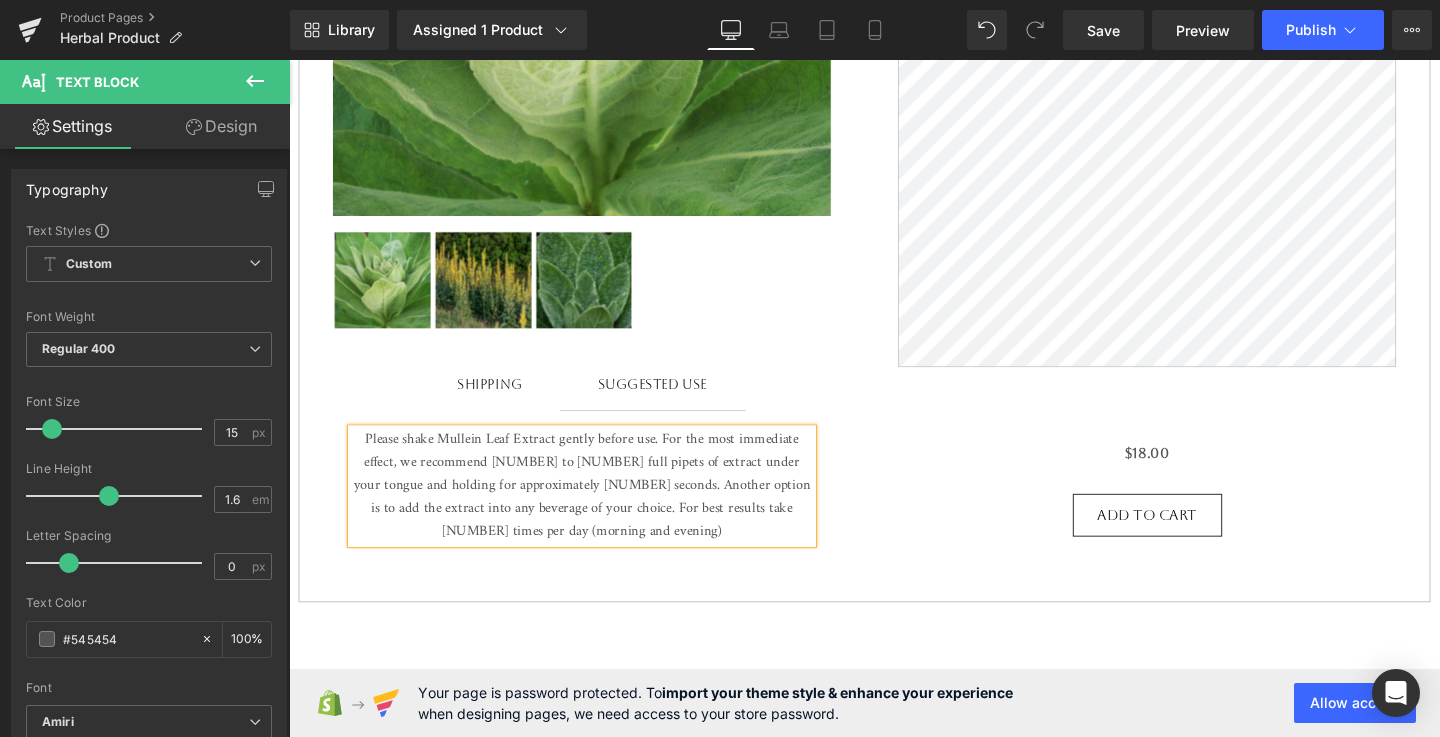 click on "Please shake Mullein Leaf Extract gently before use. For the most immediate effect, we recommend [NUMBER] to [NUMBER] full pipets of extract under your tongue and holding for approximately [NUMBER] seconds. Another option is to add the extract into any beverage of your choice. For best results take [NUMBER] times per day (morning and evening)" at bounding box center [597, 508] 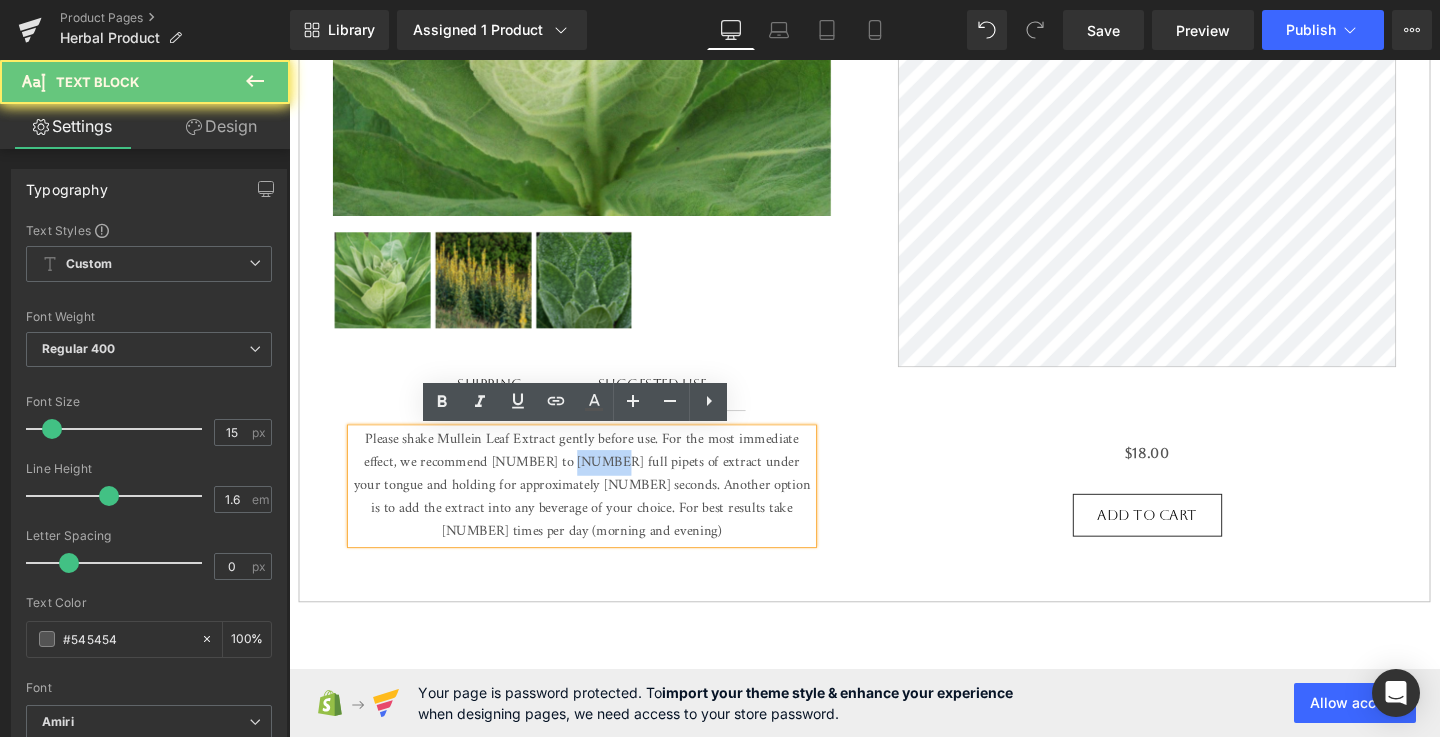 click on "Please shake Mullein Leaf Extract gently before use. For the most immediate effect, we recommend [NUMBER] to [NUMBER] full pipets of extract under your tongue and holding for approximately [NUMBER] seconds. Another option is to add the extract into any beverage of your choice. For best results take [NUMBER] times per day (morning and evening)" at bounding box center [597, 508] 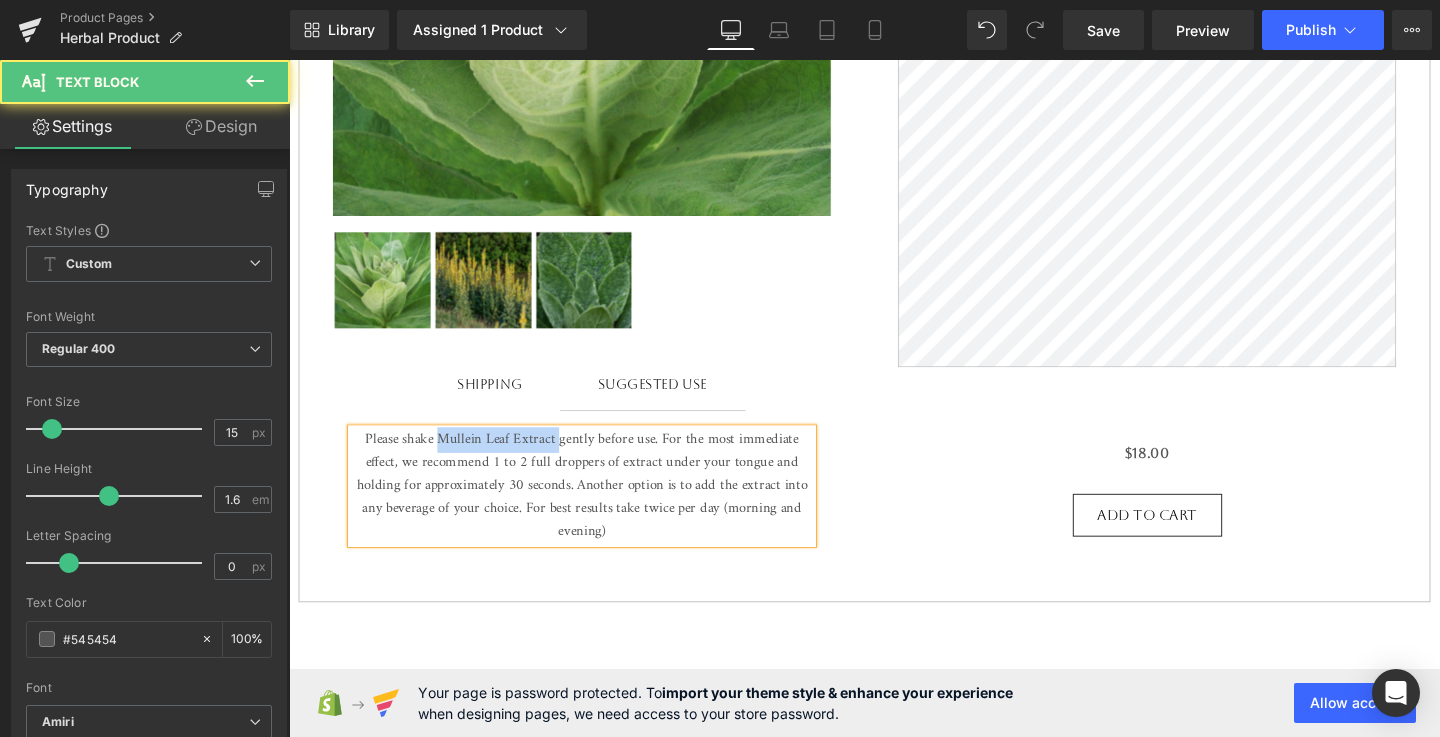 drag, startPoint x: 574, startPoint y: 458, endPoint x: 450, endPoint y: 457, distance: 124.004036 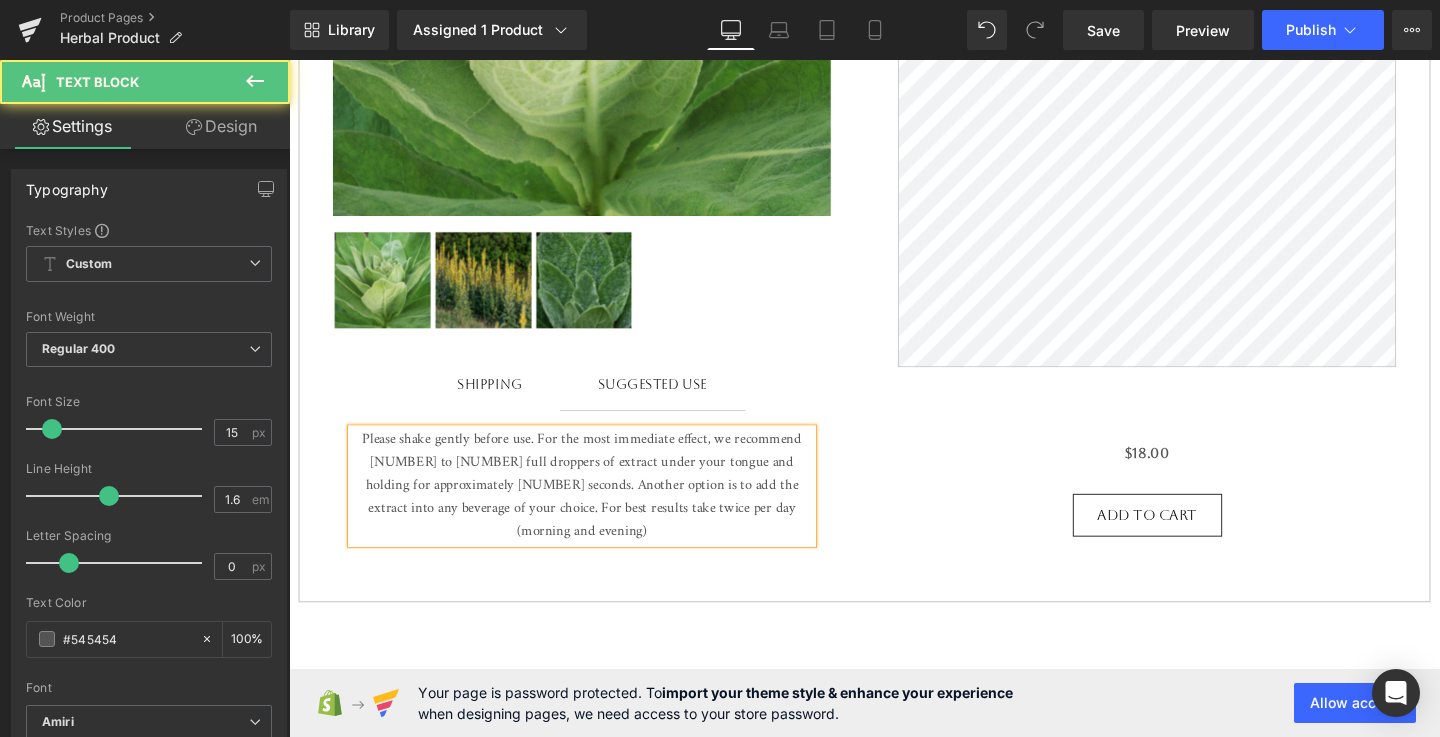 click on "Please shake gently before use. For the most immediate effect, we recommend [NUMBER] to [NUMBER] full droppers of extract under your tongue and holding for approximately [NUMBER] seconds. Another option is to add the extract into any beverage of your choice. For best results take twice per day (morning and evening)" at bounding box center (597, 508) 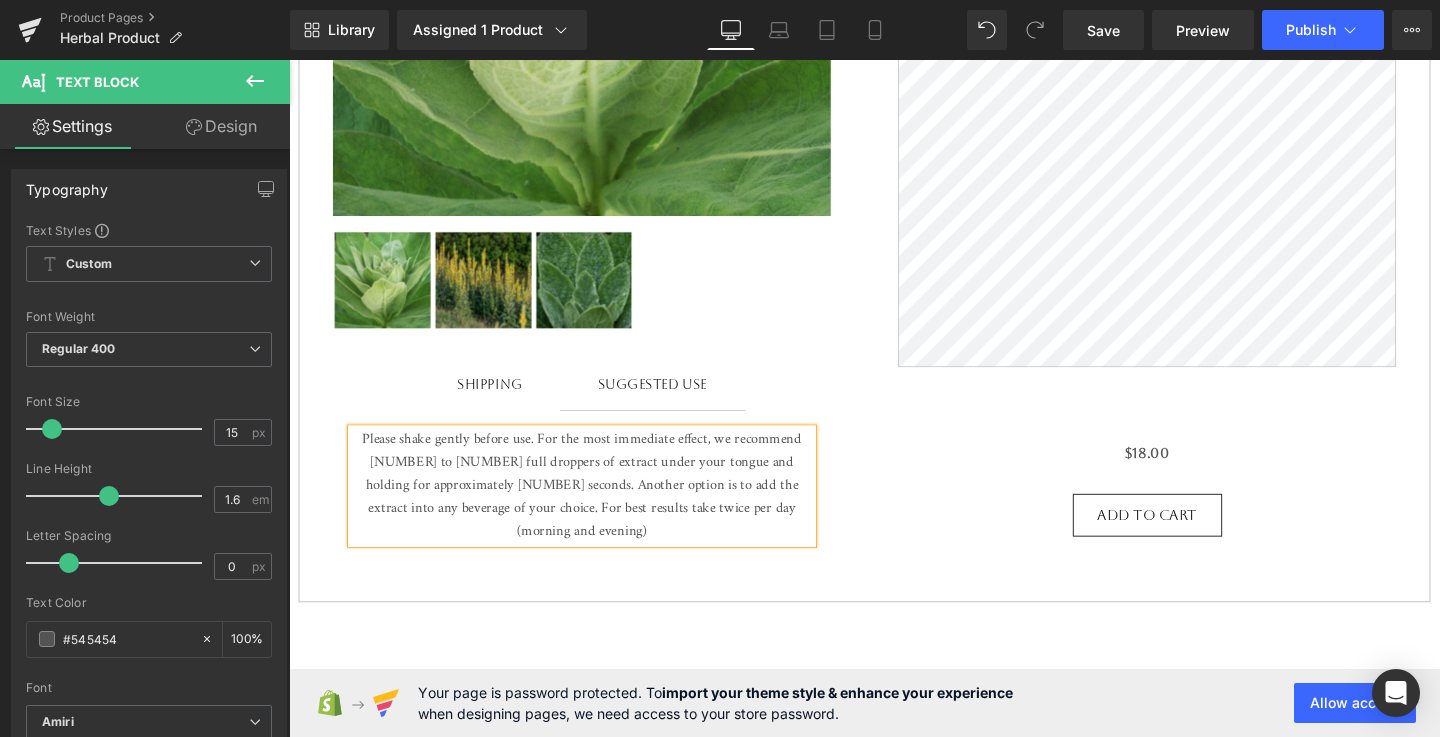 click on "Please shake gently before use. For the most immediate effect, we recommend [NUMBER] to [NUMBER] full droppers of extract under your tongue and holding for approximately [NUMBER] seconds. Another option is to add the extract into any beverage of your choice. For best results take twice per day (morning and evening)" at bounding box center [597, 508] 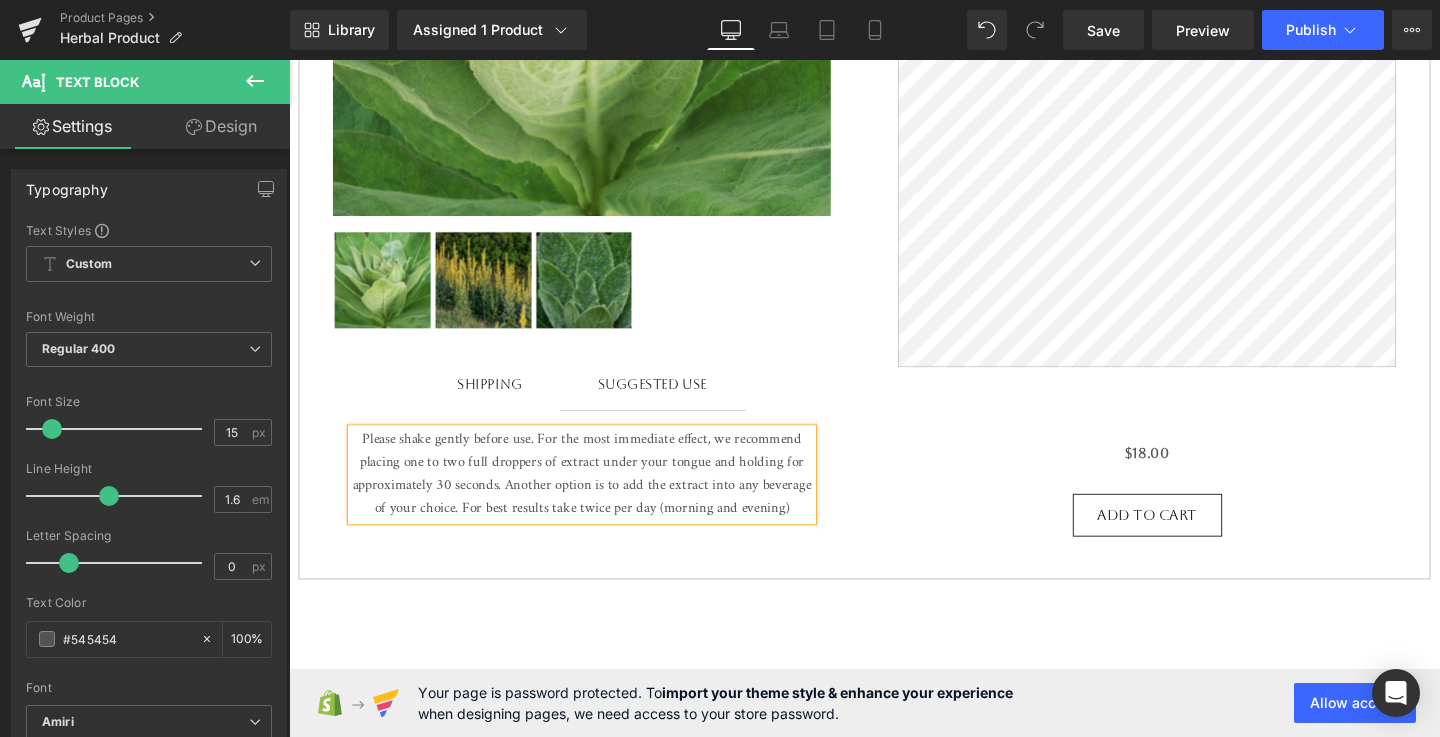click on "Please shake gently before use. For the most immediate effect, we recommend placing one to two full droppers of extract under your tongue and holding for approximately 30 seconds. Another option is to add the extract into any beverage of your choice. For best results take twice per day (morning and evening)" at bounding box center [597, 496] 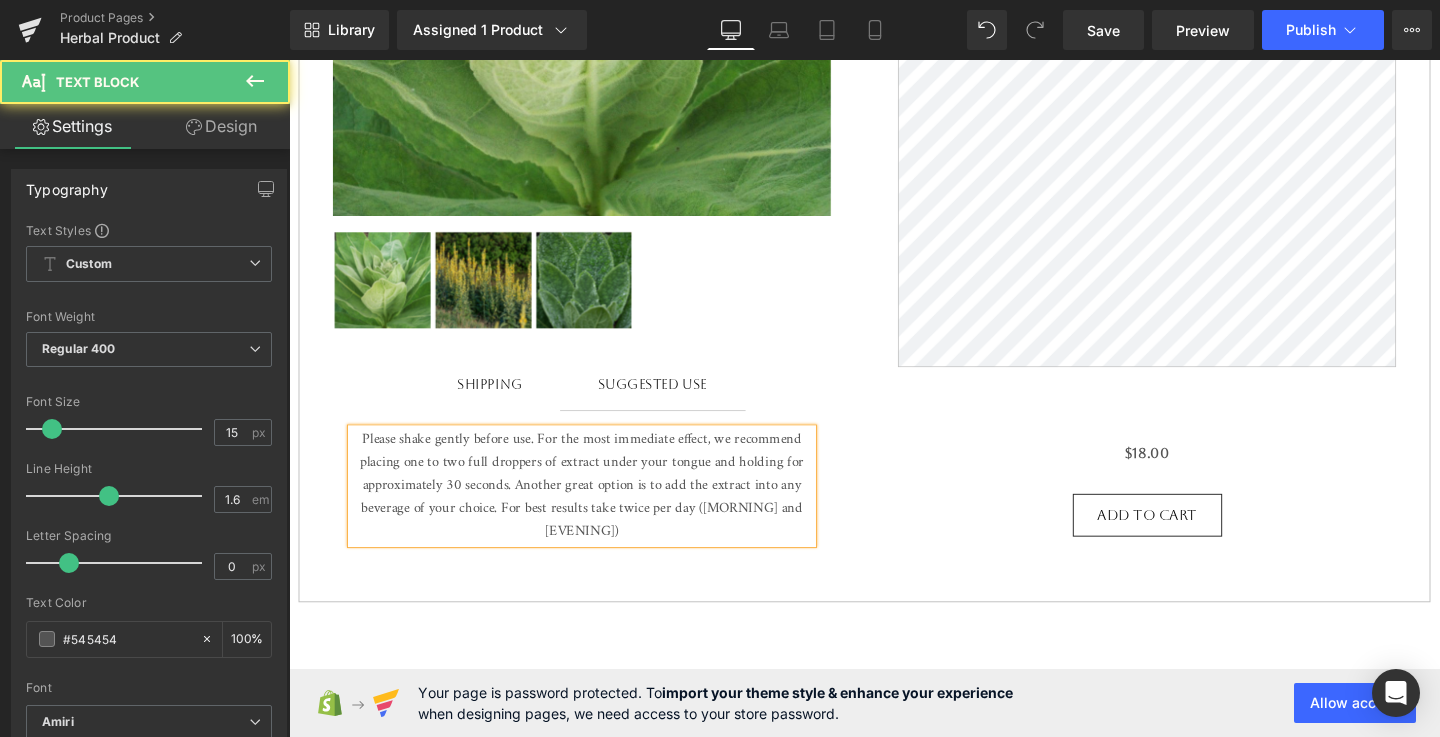click on "Please shake gently before use. For the most immediate effect, we recommend placing one to two full droppers of extract under your tongue and holding for approximately 30 seconds. Another great option is to add the extract into any beverage of your choice. For best results take twice per day ([MORNING] and [EVENING])" at bounding box center [597, 508] 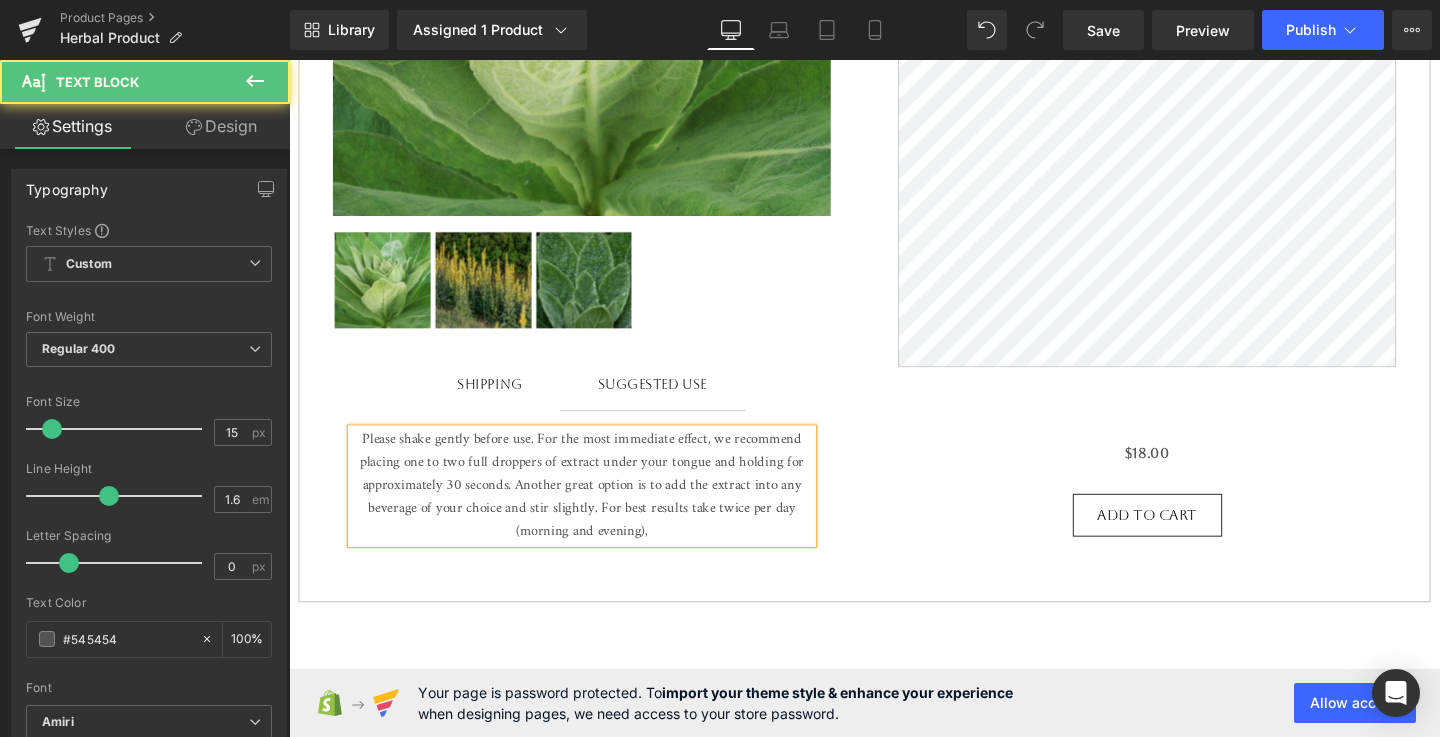 click on "Please shake gently before use. For the most immediate effect, we recommend placing one to two full droppers of extract under your tongue and holding for approximately 30 seconds. Another great option is to add the extract into any beverage of your choice and stir slightly. For best results take twice per day (morning and evening)," at bounding box center (597, 508) 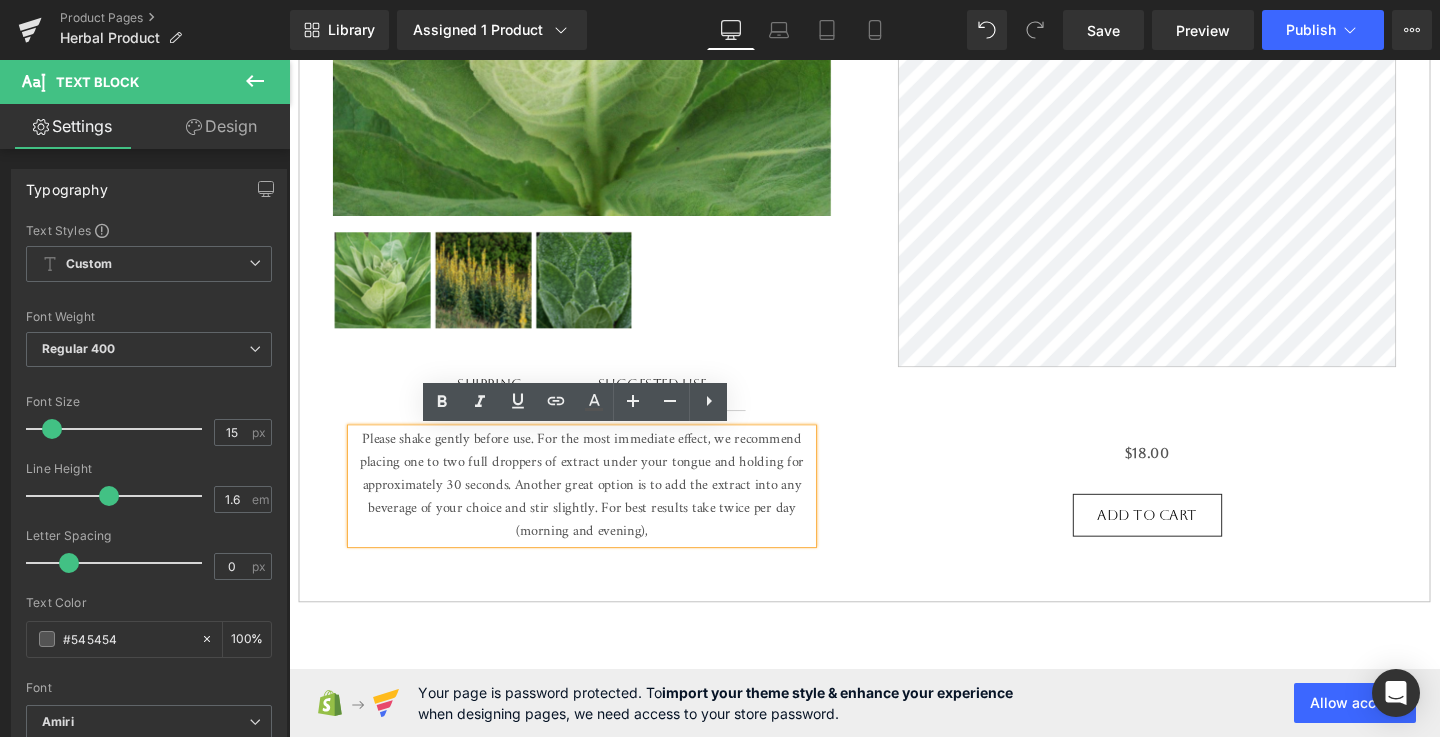 click on "Please shake gently before use. For the most immediate effect, we recommend placing one to two full droppers of extract under your tongue and holding for approximately 30 seconds. Another great option is to add the extract into any beverage of your choice and stir slightly. For best results take twice per day (morning and evening)," at bounding box center (597, 508) 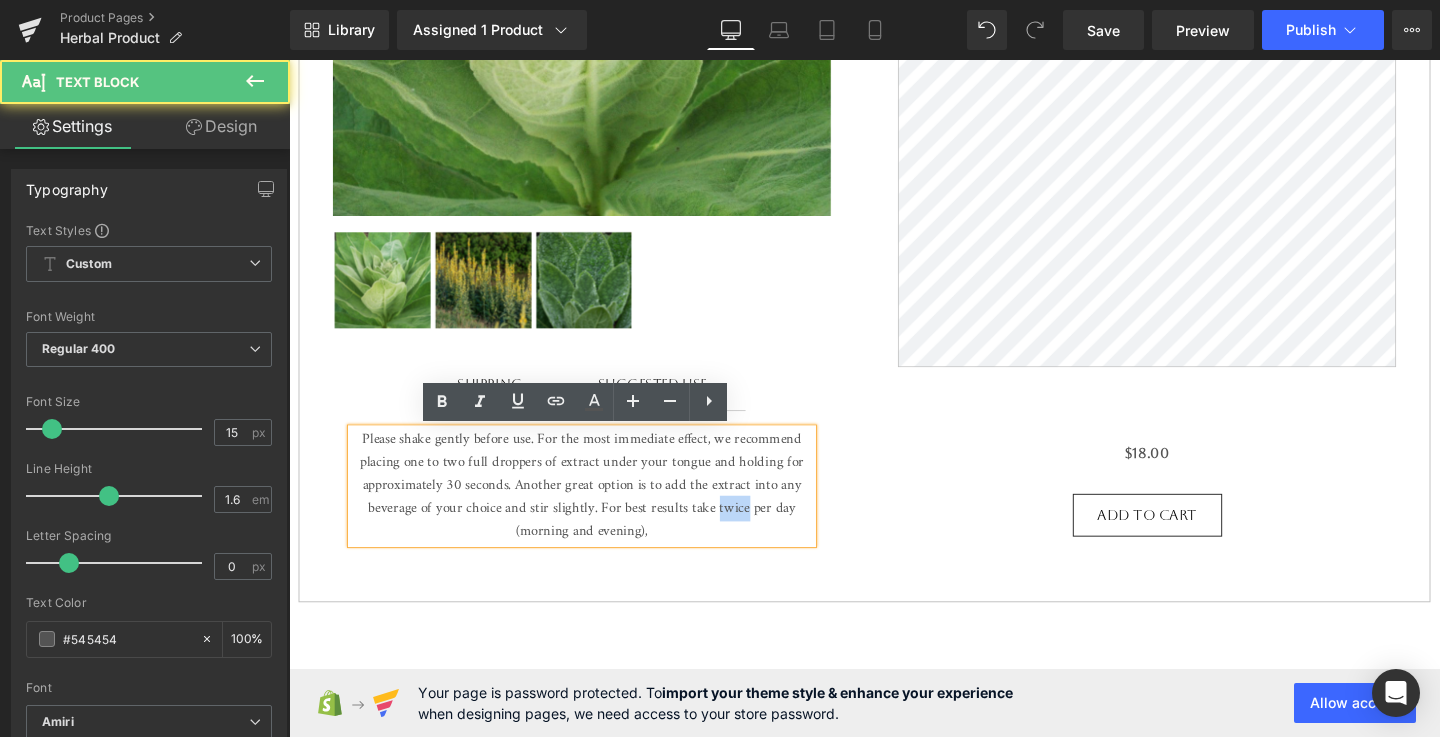 click on "Please shake gently before use. For the most immediate effect, we recommend placing one to two full droppers of extract under your tongue and holding for approximately 30 seconds. Another great option is to add the extract into any beverage of your choice and stir slightly. For best results take twice per day (morning and evening)," at bounding box center (597, 508) 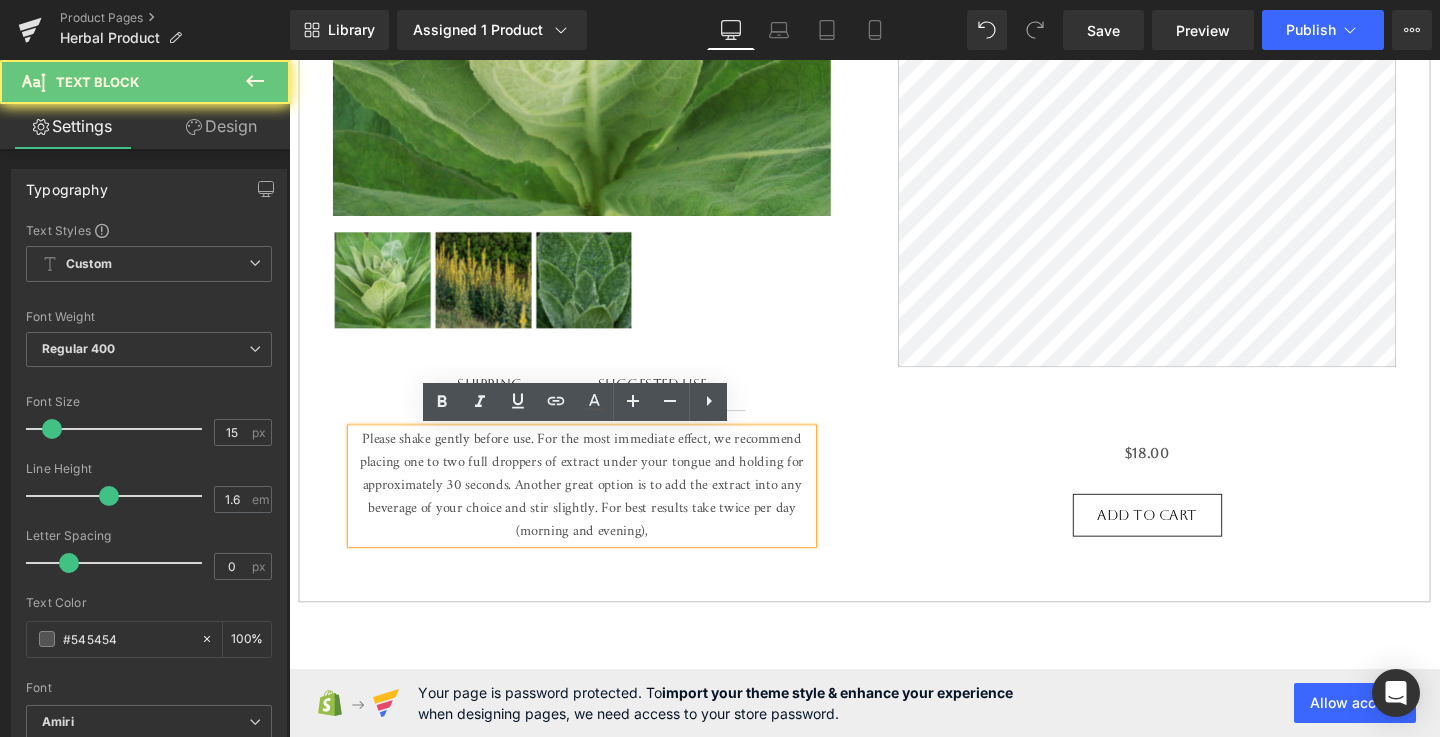 click on "Please shake gently before use. For the most immediate effect, we recommend placing one to two full droppers of extract under your tongue and holding for approximately 30 seconds. Another great option is to add the extract into any beverage of your choice and stir slightly. For best results take twice per day (morning and evening)," at bounding box center (597, 508) 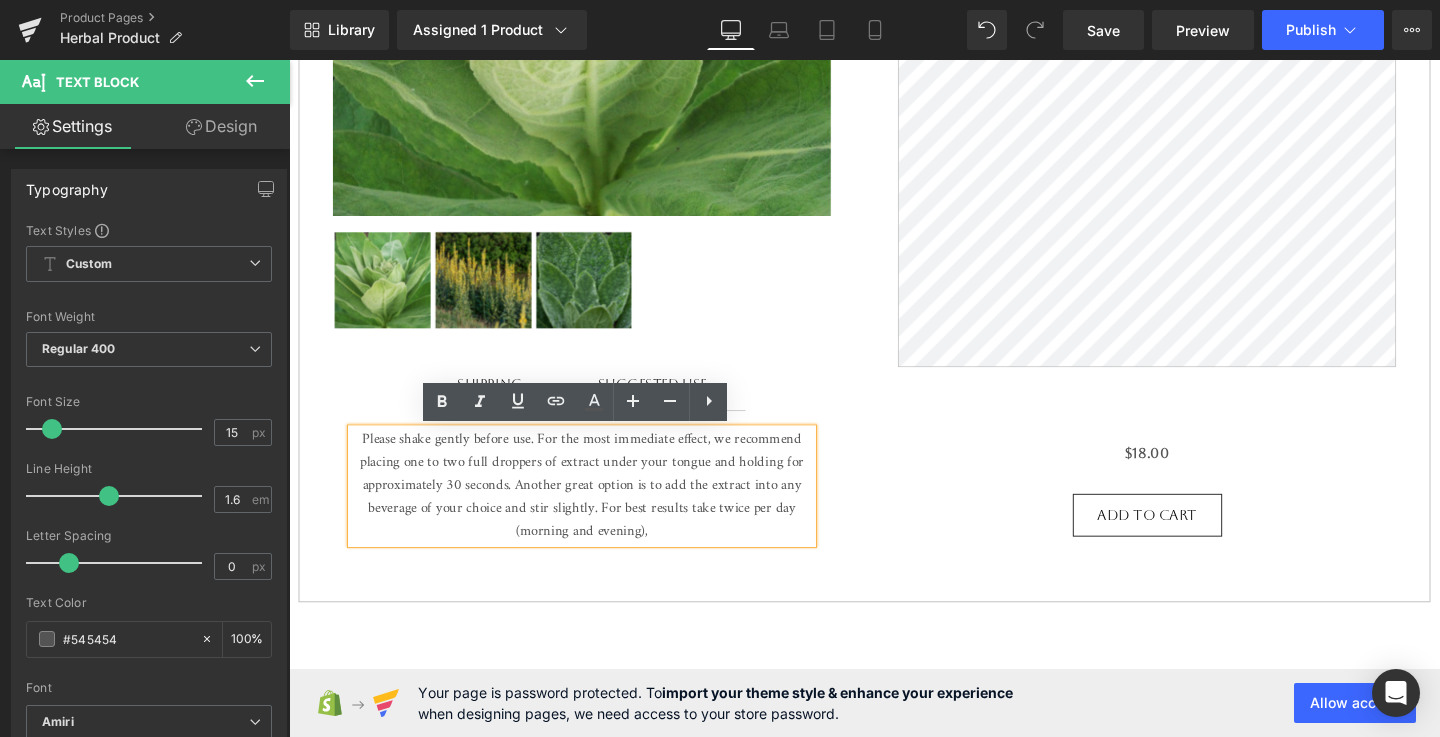 click on "Please shake gently before use. For the most immediate effect, we recommend placing one to two full droppers of extract under your tongue and holding for approximately 30 seconds. Another great option is to add the extract into any beverage of your choice and stir slightly. For best results take twice per day (morning and evening)," at bounding box center [597, 508] 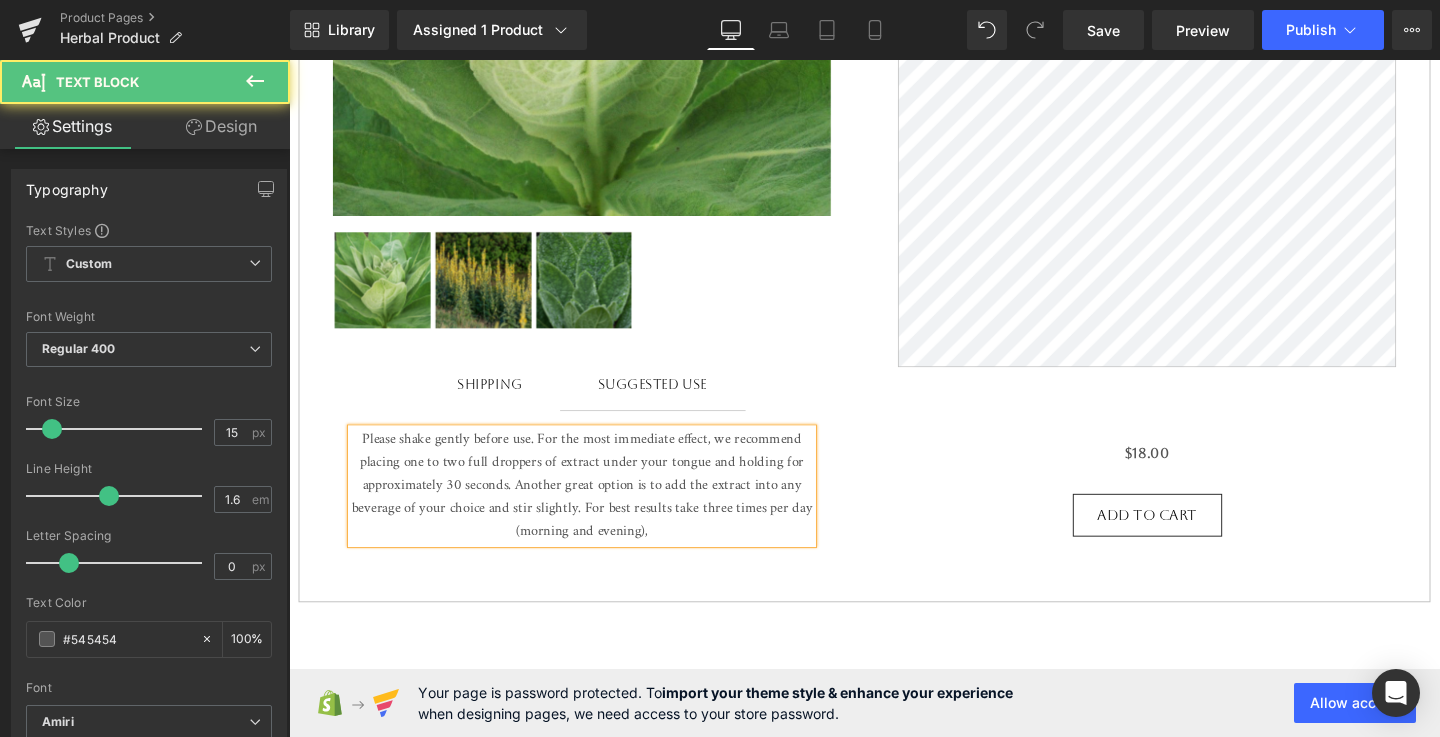 click on "Please shake gently before use. For the most immediate effect, we recommend placing one to two full droppers of extract under your tongue and holding for approximately 30 seconds. Another great option is to add the extract into any beverage of your choice and stir slightly. For best results take three times per day (morning and evening)," at bounding box center (597, 508) 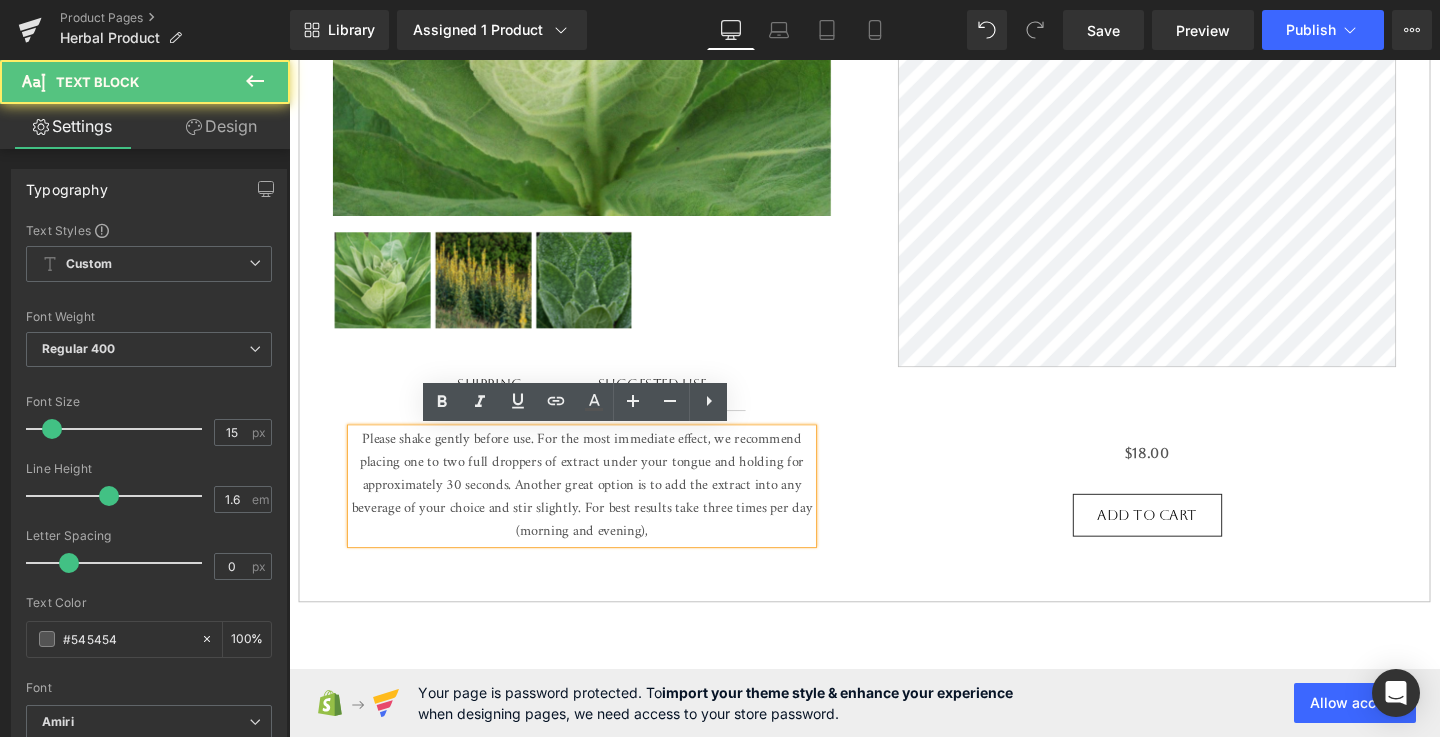 click on "Please shake gently before use. For the most immediate effect, we recommend placing one to two full droppers of extract under your tongue and holding for approximately 30 seconds. Another great option is to add the extract into any beverage of your choice and stir slightly. For best results take three times per day (morning and evening)," at bounding box center [597, 508] 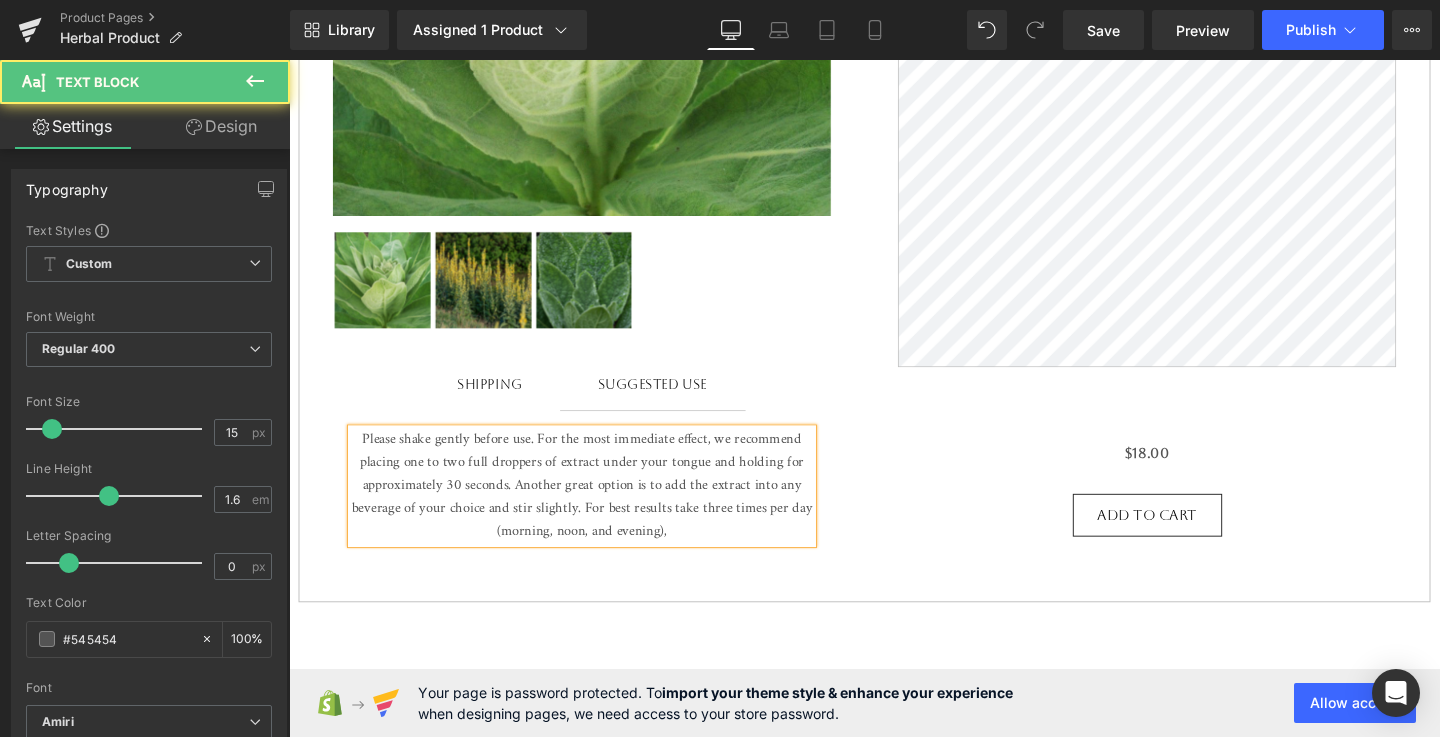 click on "Please shake gently before use. For the most immediate effect, we recommend placing one to two full droppers of extract under your tongue and holding for approximately 30 seconds. Another great option is to add the extract into any beverage of your choice and stir slightly. For best results take three times per day (morning, noon, and evening)," at bounding box center [597, 508] 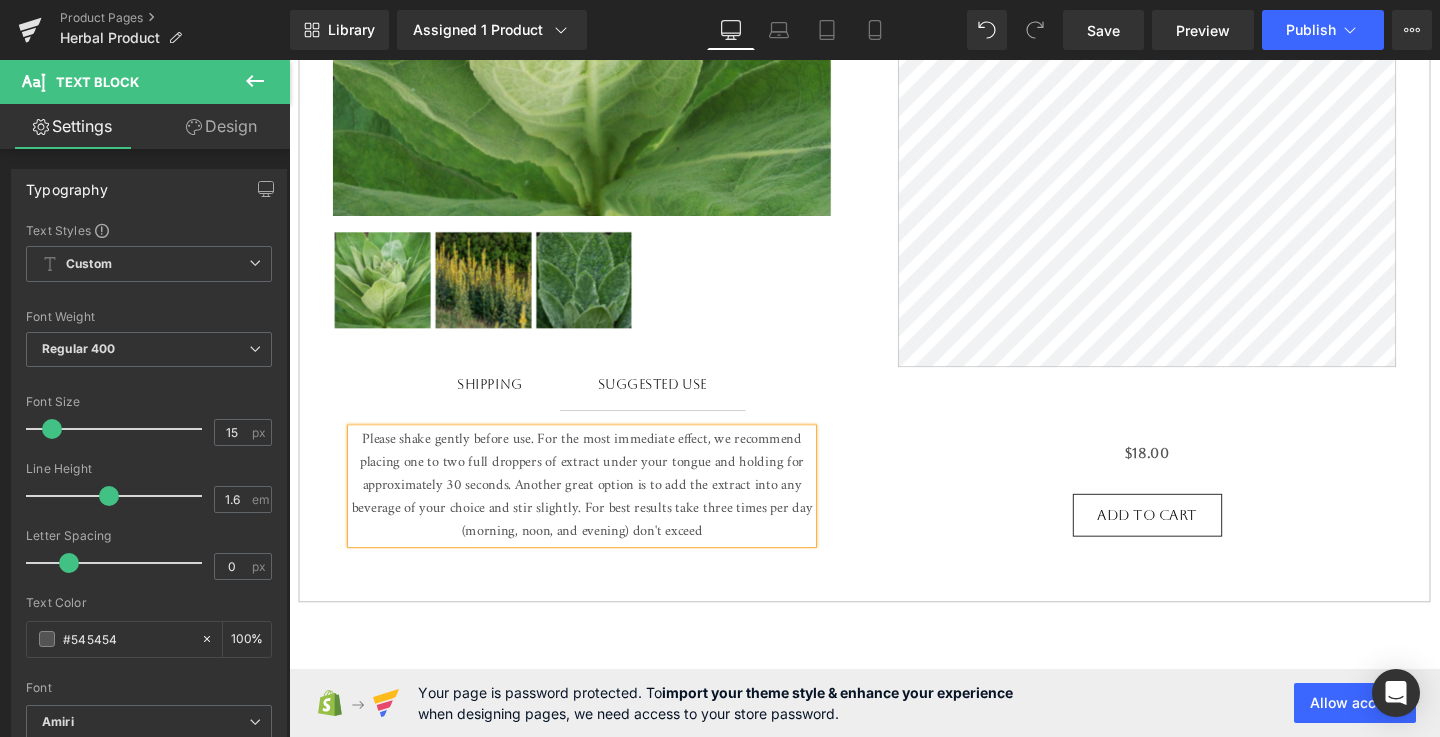 click on "Please shake gently before use. For the most immediate effect, we recommend placing one to two full droppers of extract under your tongue and holding for approximately 30 seconds. Another great option is to add the extract into any beverage of your choice and stir slightly. For best results take three times per day (morning, noon, and evening) don't exceed" at bounding box center [597, 508] 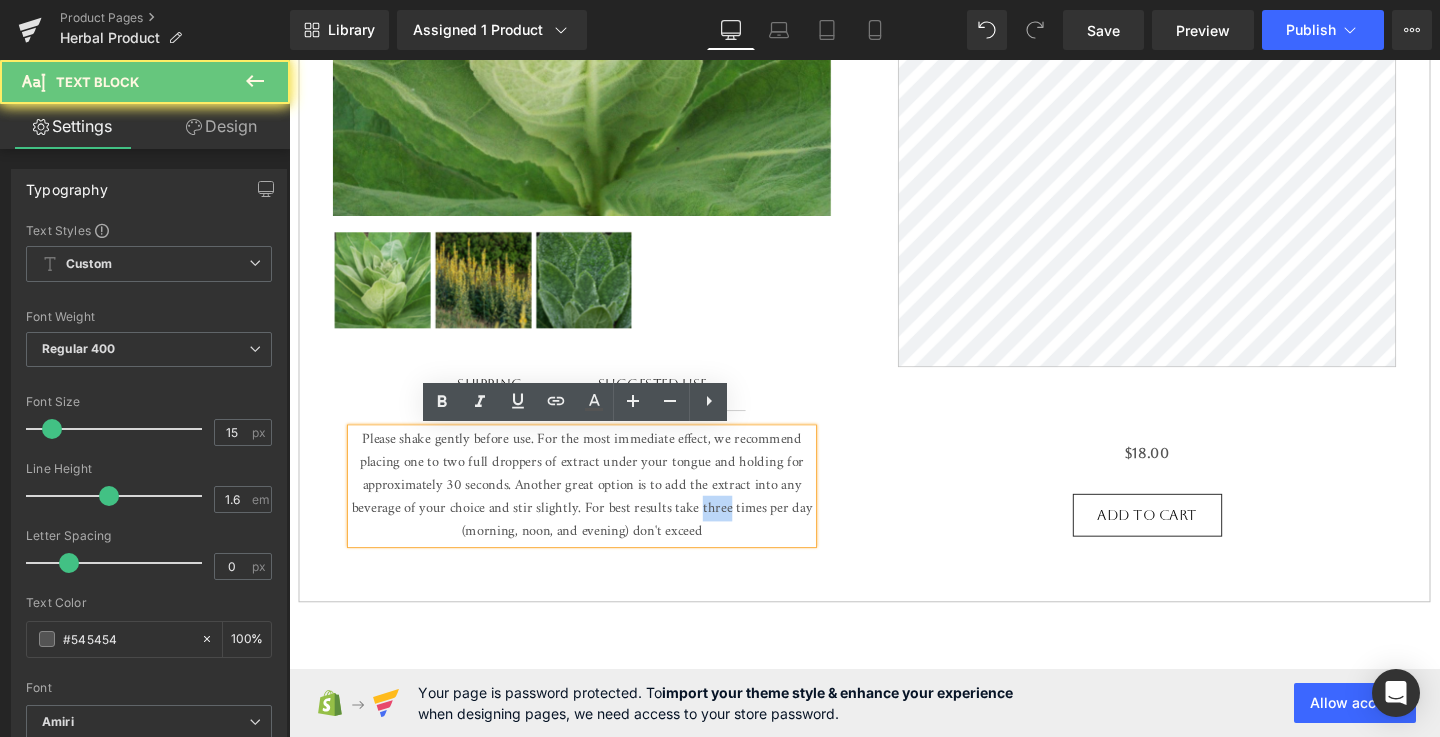 click on "Please shake gently before use. For the most immediate effect, we recommend placing one to two full droppers of extract under your tongue and holding for approximately 30 seconds. Another great option is to add the extract into any beverage of your choice and stir slightly. For best results take three times per day (morning, noon, and evening) don't exceed" at bounding box center (597, 508) 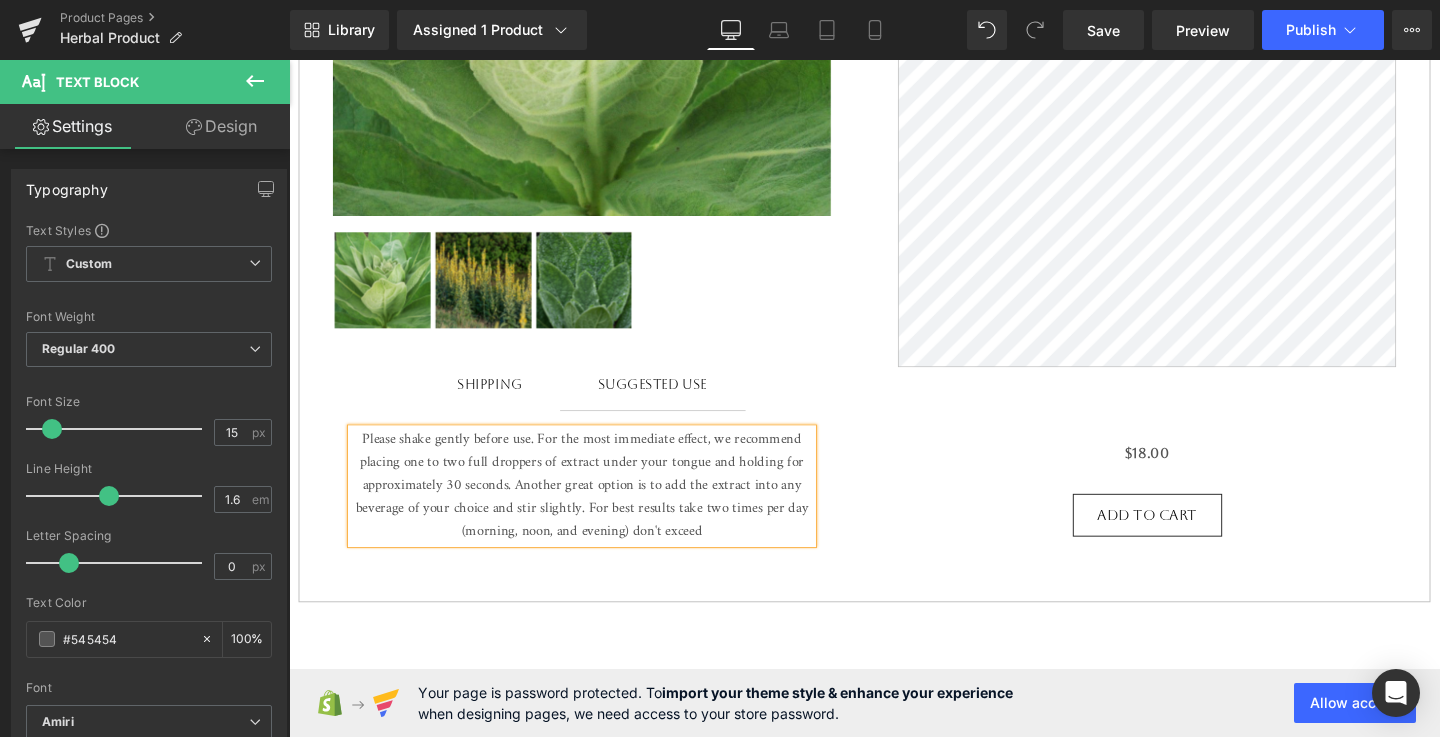 click on "Please shake gently before use. For the most immediate effect, we recommend placing one to two full droppers of extract under your tongue and holding for approximately 30 seconds. Another great option is to add the extract into any beverage of your choice and stir slightly. For best results take two times per day (morning, noon, and evening) don't exceed" at bounding box center [597, 508] 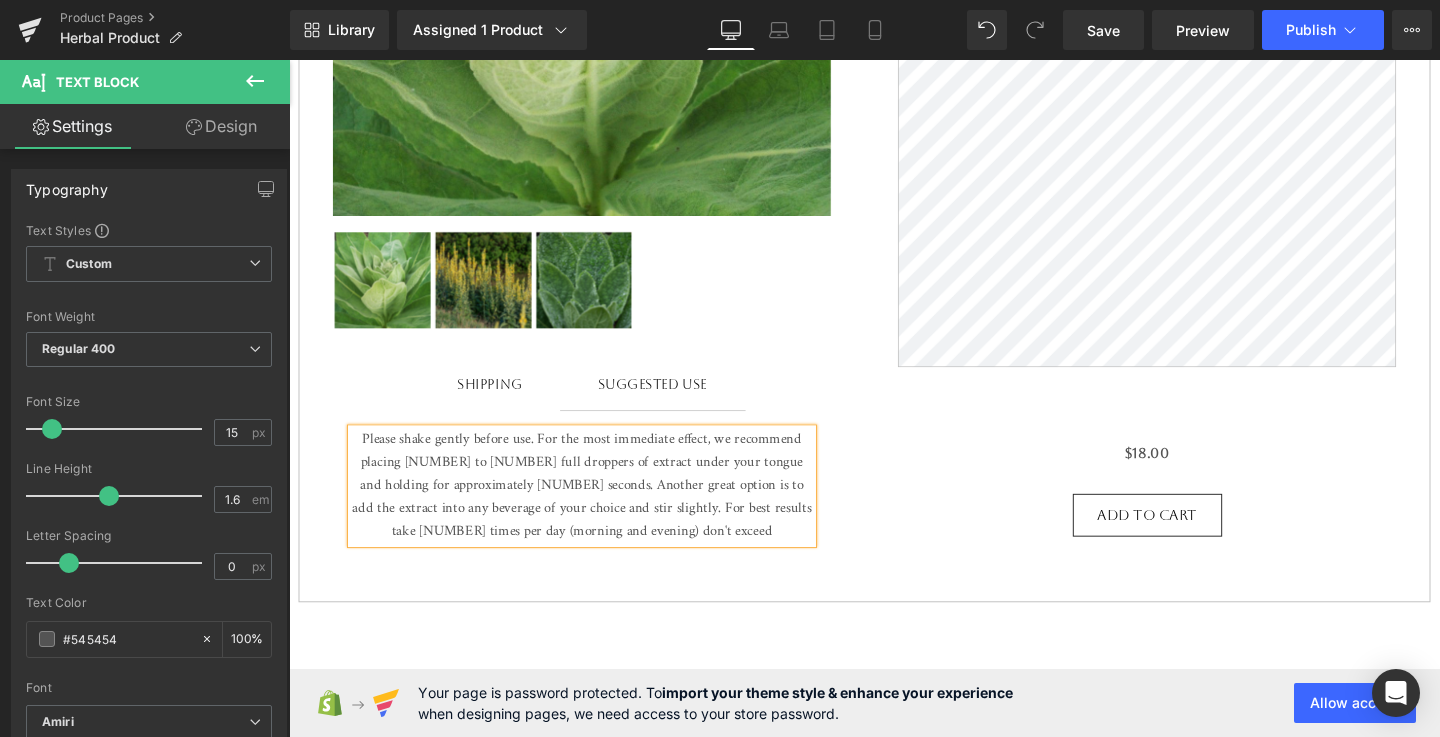 click on "Please shake gently before use. For the most immediate effect, we recommend placing [NUMBER] to [NUMBER] full droppers of extract under your tongue and holding for approximately [NUMBER] seconds. Another great option is to add the extract into any beverage of your choice and stir slightly. For best results take [NUMBER] times per day (morning and evening) don't exceed" at bounding box center [597, 508] 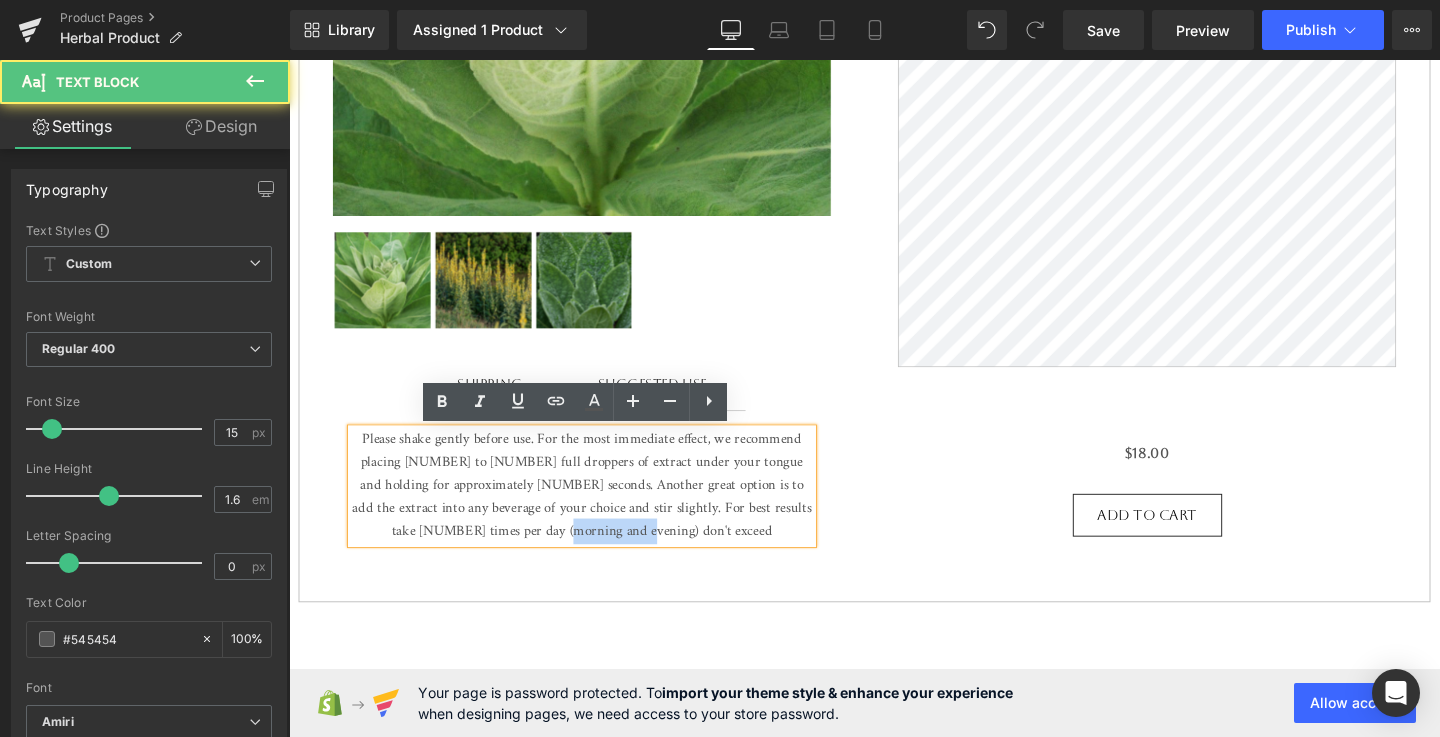 drag, startPoint x: 627, startPoint y: 550, endPoint x: 711, endPoint y: 549, distance: 84.00595 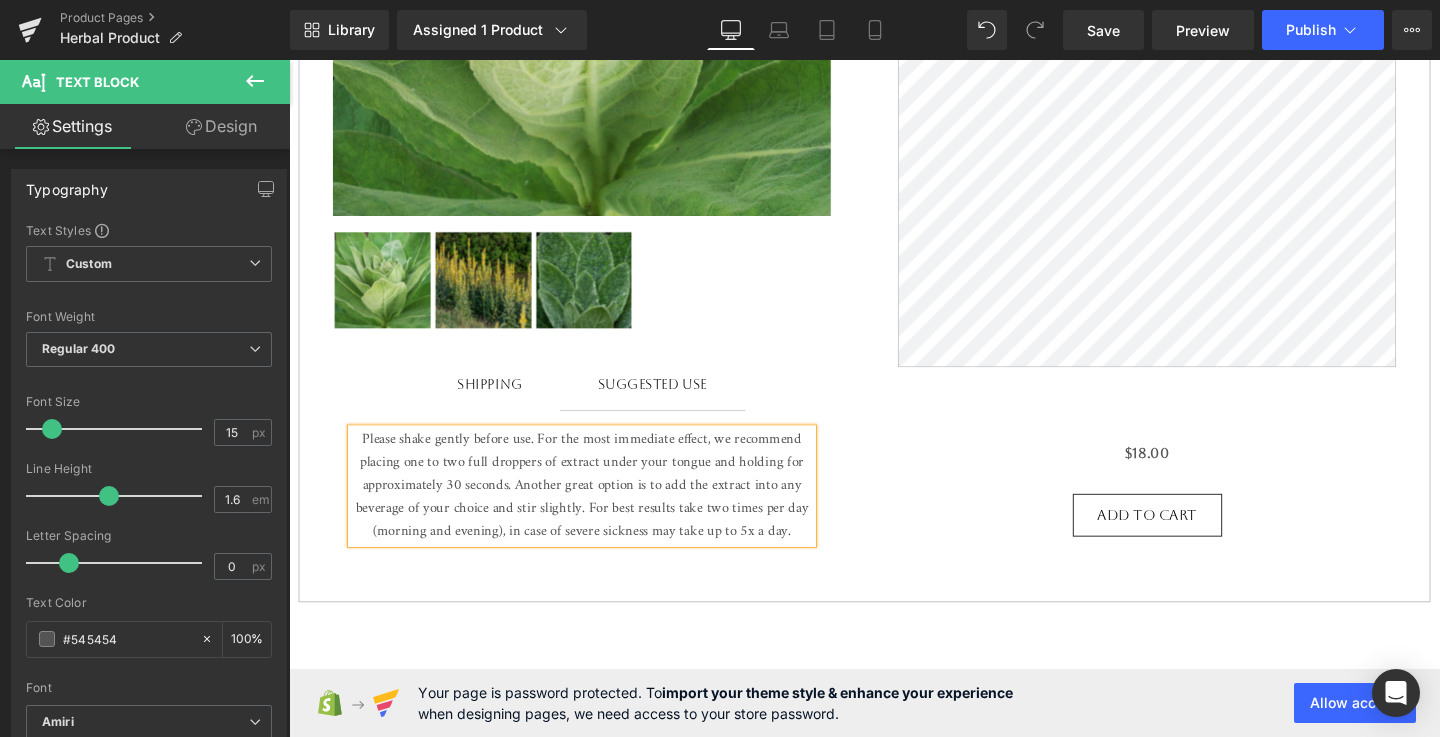 click on "Please shake gently before use. For the most immediate effect, we recommend placing one to two full droppers of extract under your tongue and holding for approximately 30 seconds. Another great option is to add the extract into any beverage of your choice and stir slightly. For best results take two times per day (morning and evening), in case of severe sickness may take up to 5x a day." at bounding box center (597, 508) 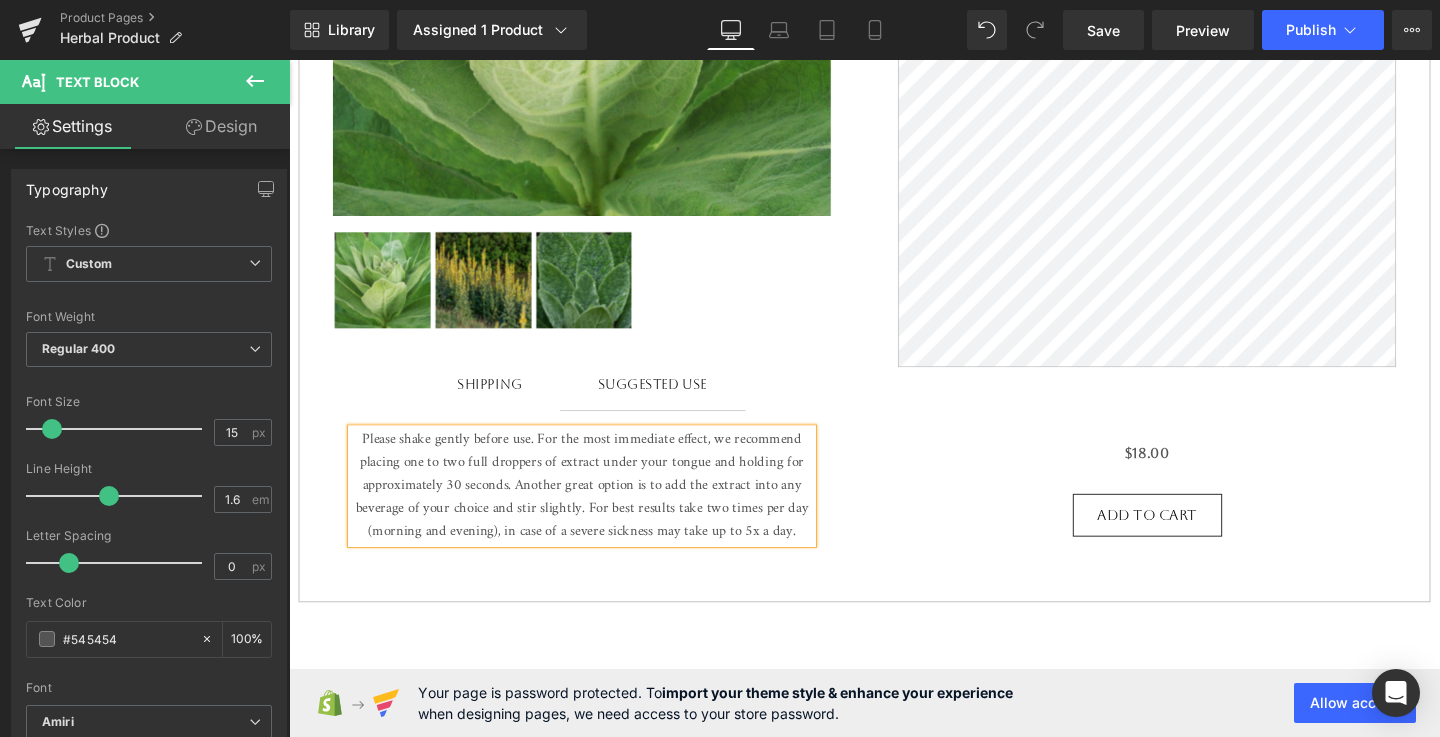 click on "Please shake gently before use. For the most immediate effect, we recommend placing one to two full droppers of extract under your tongue and holding for approximately 30 seconds. Another great option is to add the extract into any beverage of your choice and stir slightly. For best results take two times per day (morning and evening), in case of a severe sickness may take up to 5x a day." at bounding box center [597, 508] 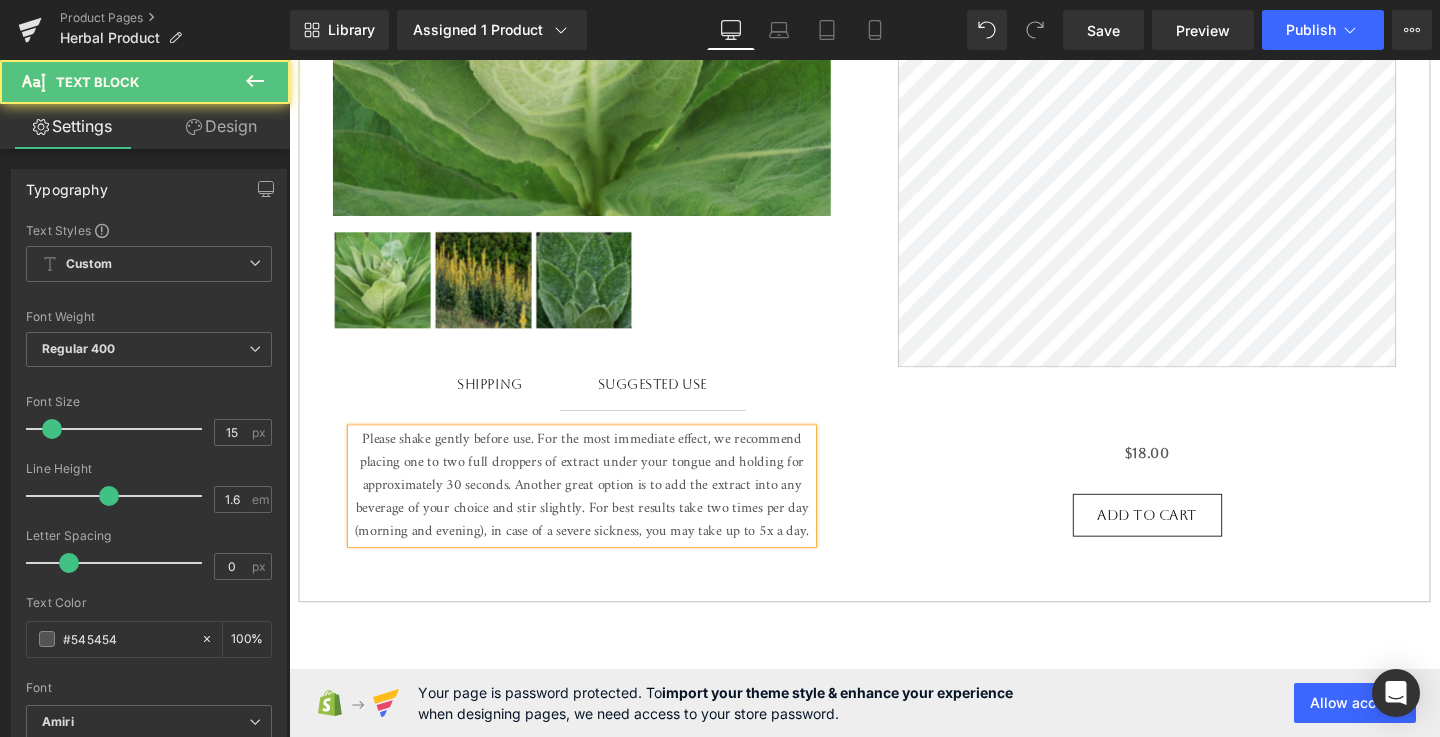 click on "Please shake gently before use. For the most immediate effect, we recommend placing one to two full droppers of extract under your tongue and holding for approximately 30 seconds. Another great option is to add the extract into any beverage of your choice and stir slightly. For best results take two times per day (morning and evening), in case of a severe sickness, you may take up to 5x a day." at bounding box center [597, 508] 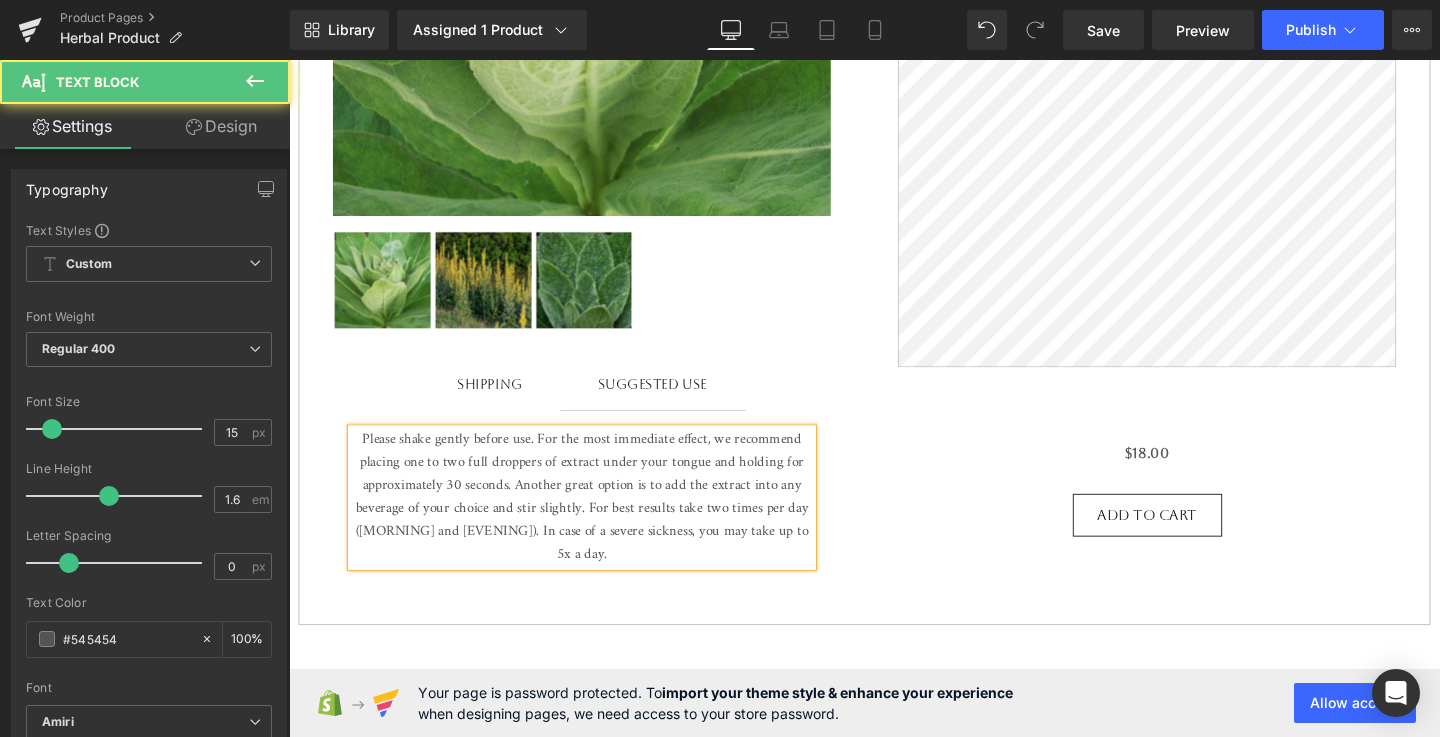 click on "Please shake gently before use. For the most immediate effect, we recommend placing one to two full droppers of extract under your tongue and holding for approximately 30 seconds. Another great option is to add the extract into any beverage of your choice and stir slightly. For best results take two times per day ([MORNING] and [EVENING]). In case of a severe sickness, you may take up to 5x a day." at bounding box center [597, 520] 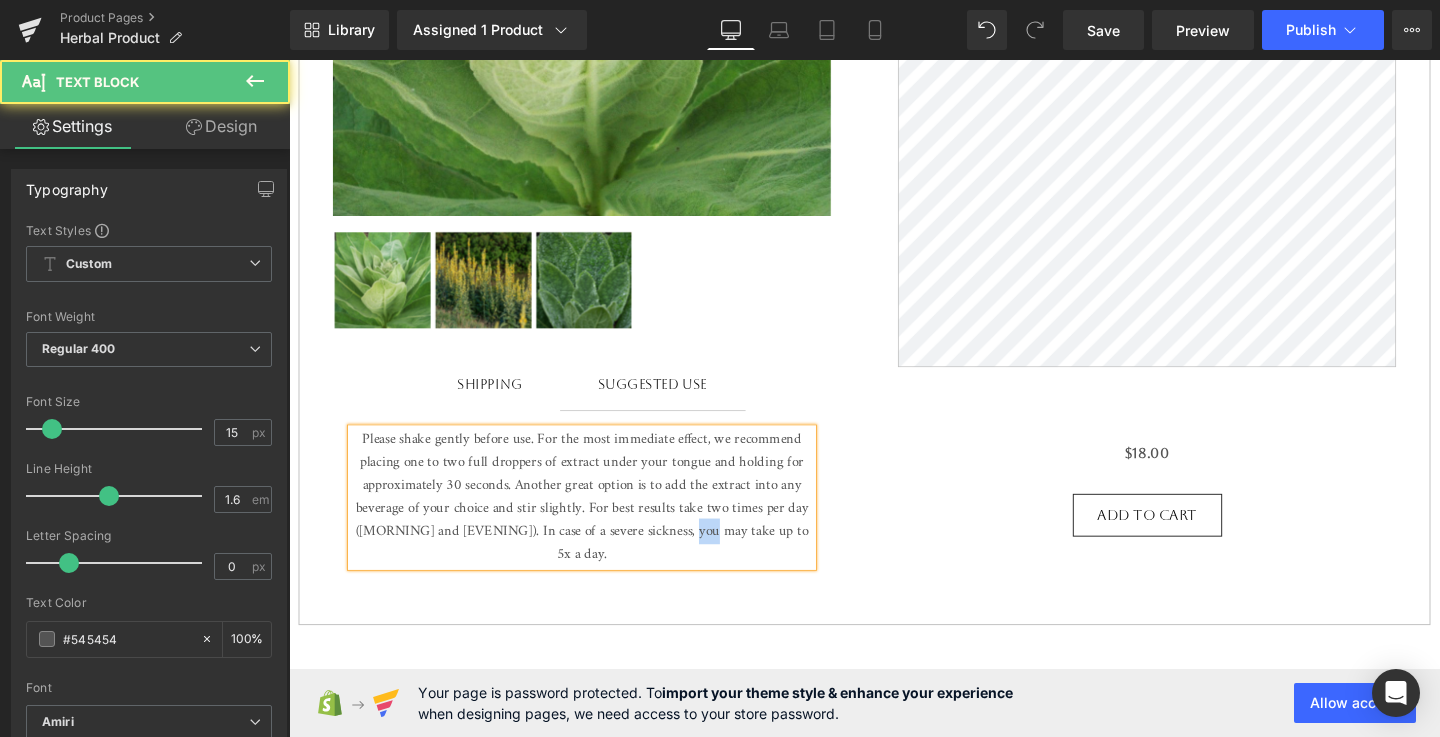 click on "Please shake gently before use. For the most immediate effect, we recommend placing one to two full droppers of extract under your tongue and holding for approximately 30 seconds. Another great option is to add the extract into any beverage of your choice and stir slightly. For best results take two times per day ([MORNING] and [EVENING]). In case of a severe sickness, you may take up to 5x a day." at bounding box center [597, 520] 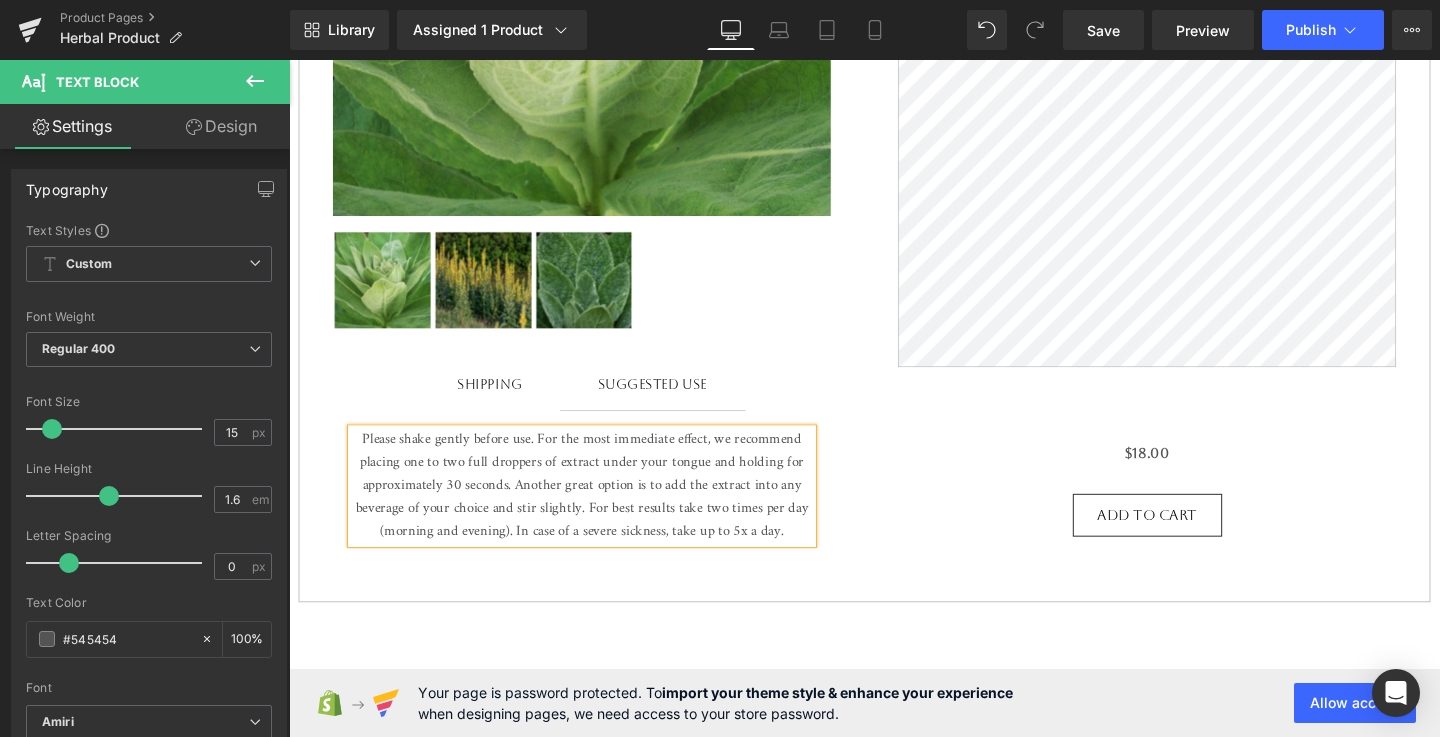 click on "Please shake gently before use. For the most immediate effect, we recommend placing one to two full droppers of extract under your tongue and holding for approximately 30 seconds. Another great option is to add the extract into any beverage of your choice and stir slightly. For best results take two times per day (morning and evening). In case of a severe sickness, take up to 5x a day." at bounding box center [597, 508] 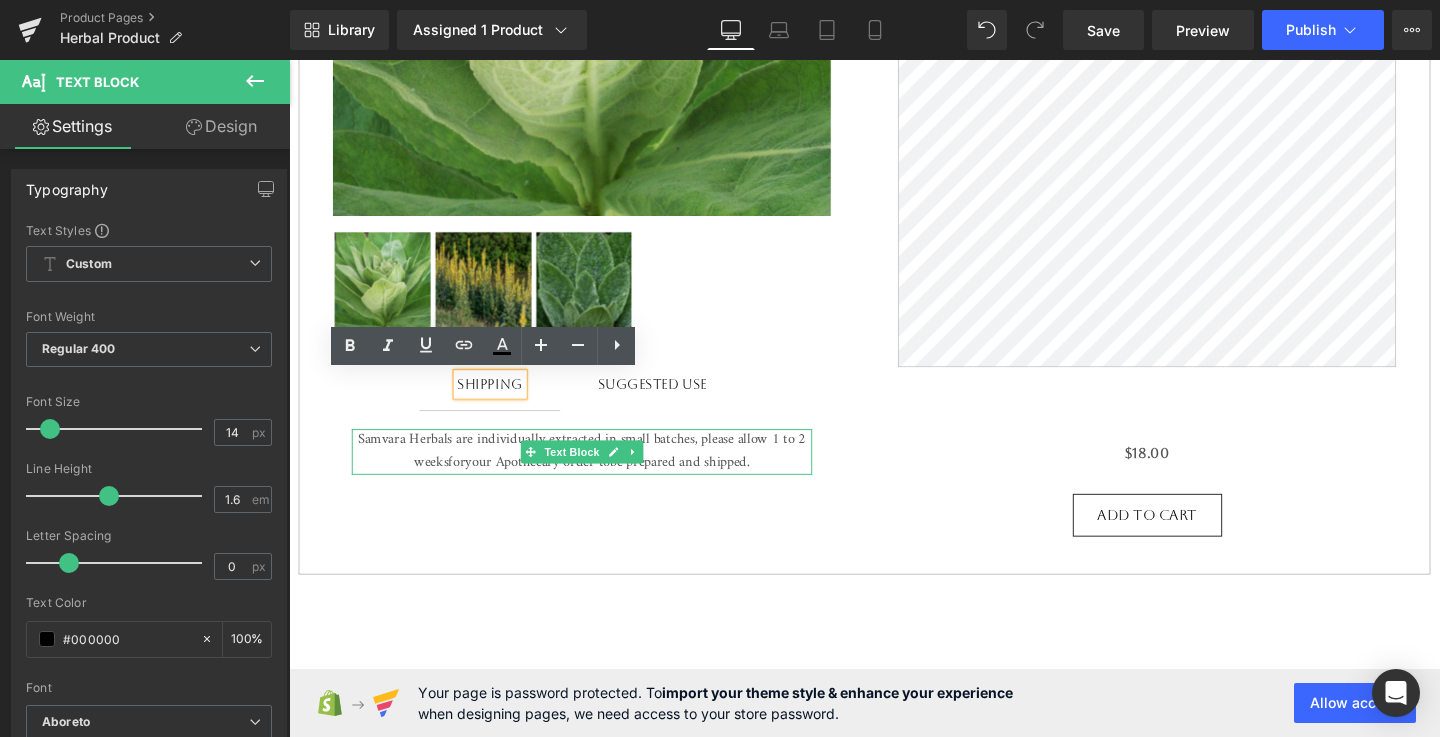 click on "Samvara Herbals are individually extracted in small batches, please allow [TIME] [TIME] for your Apothecary order to be prepared and shipped." at bounding box center [597, 472] 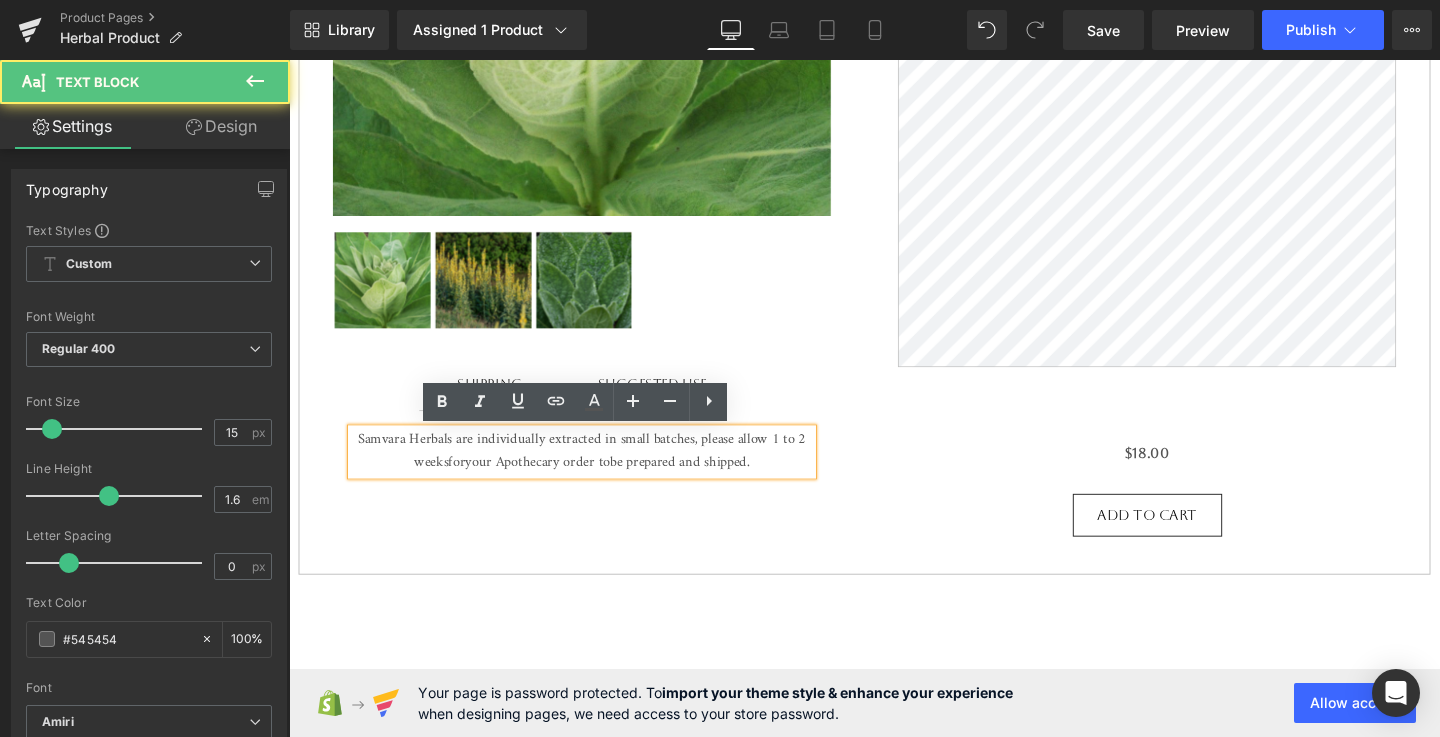 click on "Samvara Herbals are individually extracted in small batches, please allow [TIME] [TIME] for your Apothecary order to be prepared and shipped." at bounding box center [597, 472] 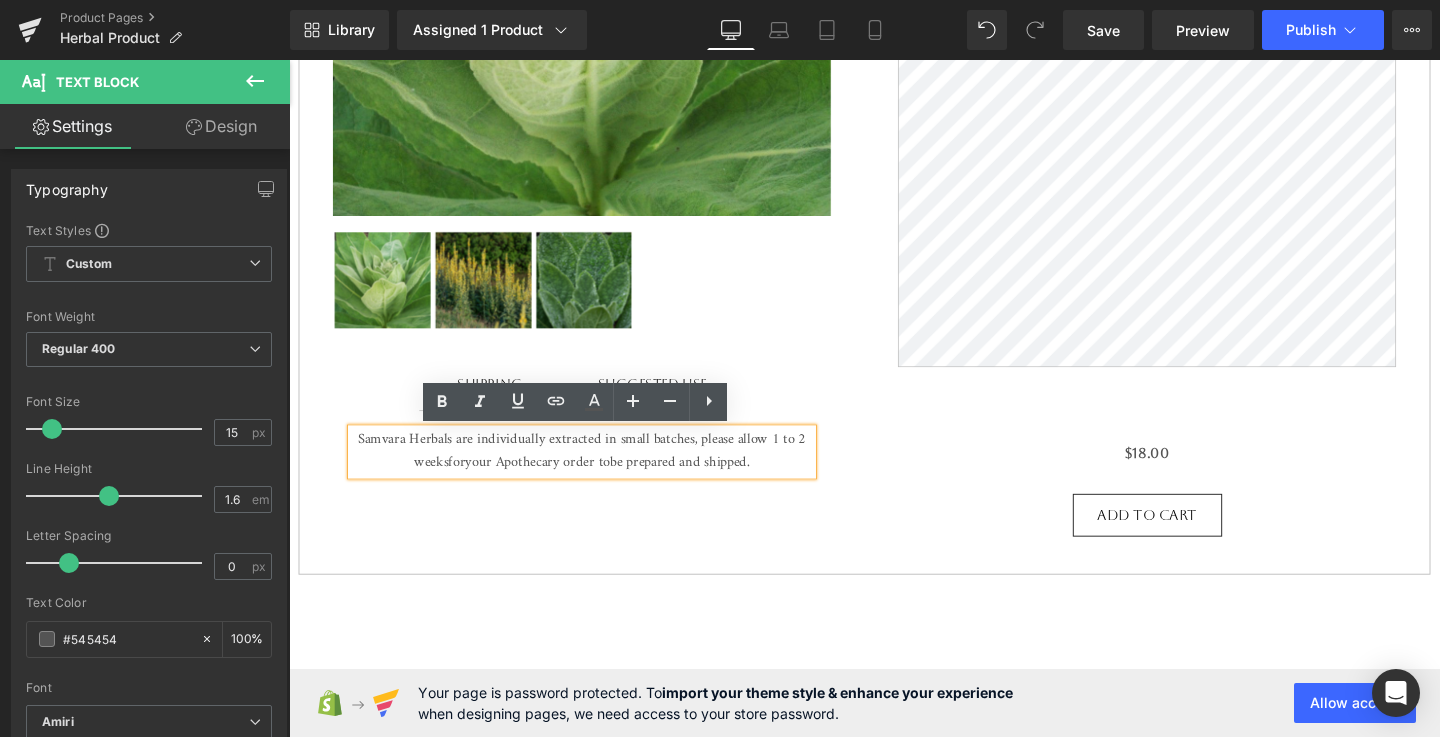 click on "Samvara Herbals are individually extracted in small batches, please allow [TIME] [TIME] for your Apothecary order to be prepared and shipped." at bounding box center [597, 472] 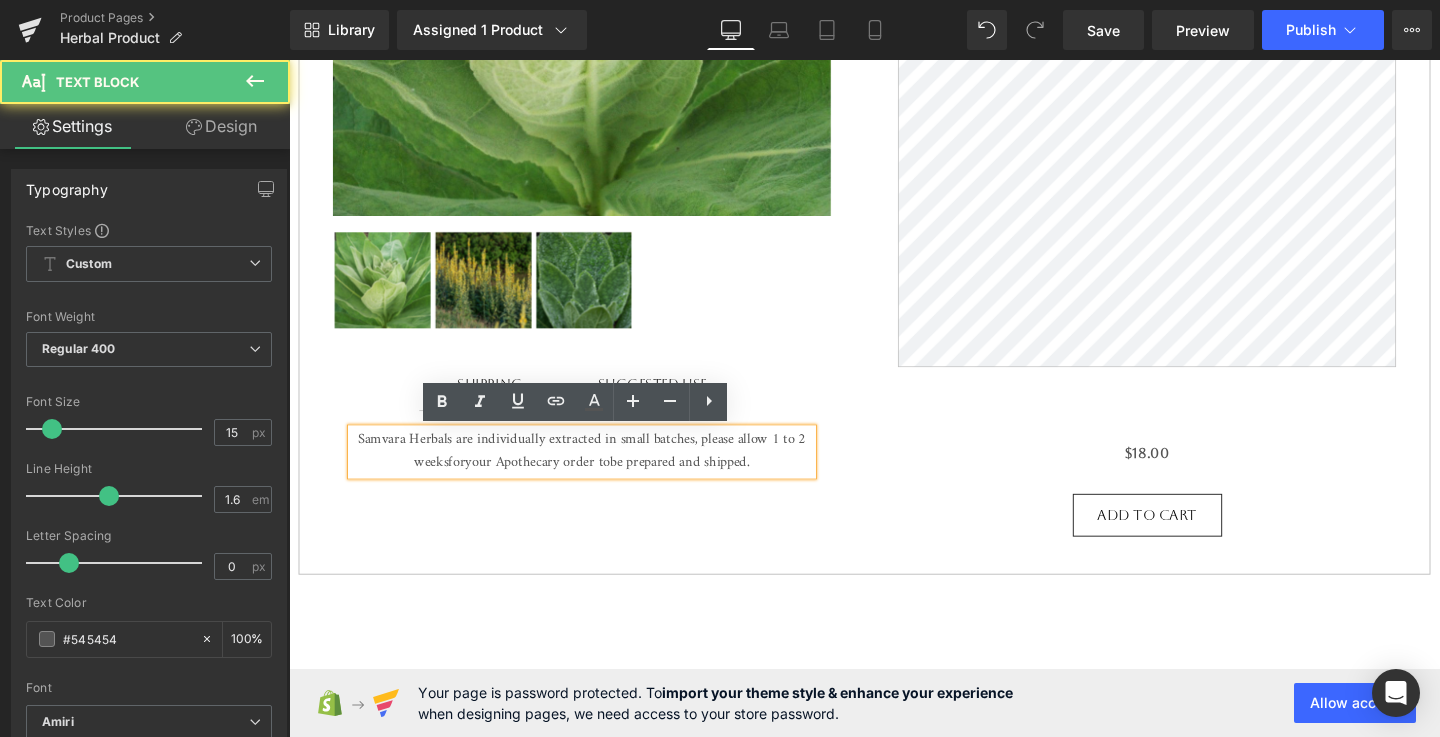 type 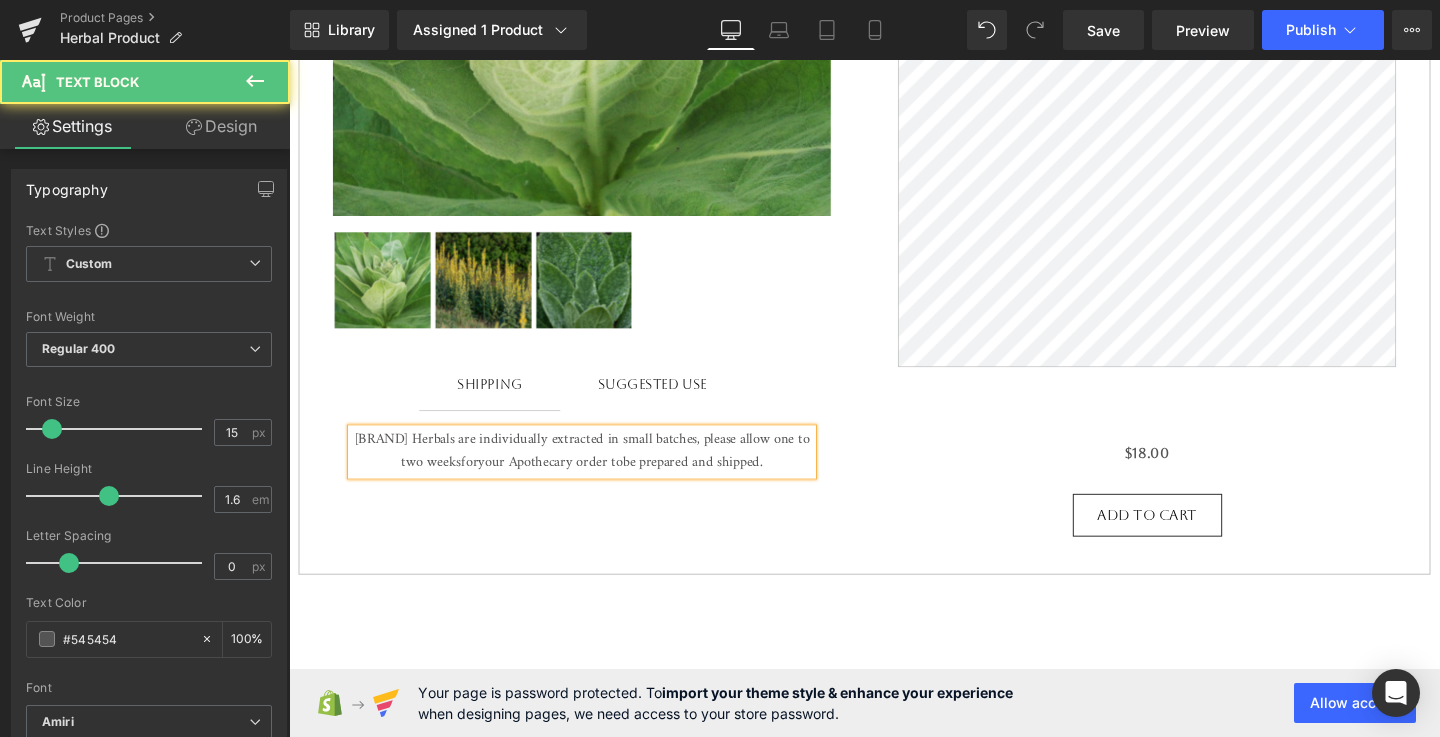 click on "Samvara Herbals are individually extracted in small batches, please allow one to two weeks for your Apothecary order to be prepared and shipped." at bounding box center [597, 472] 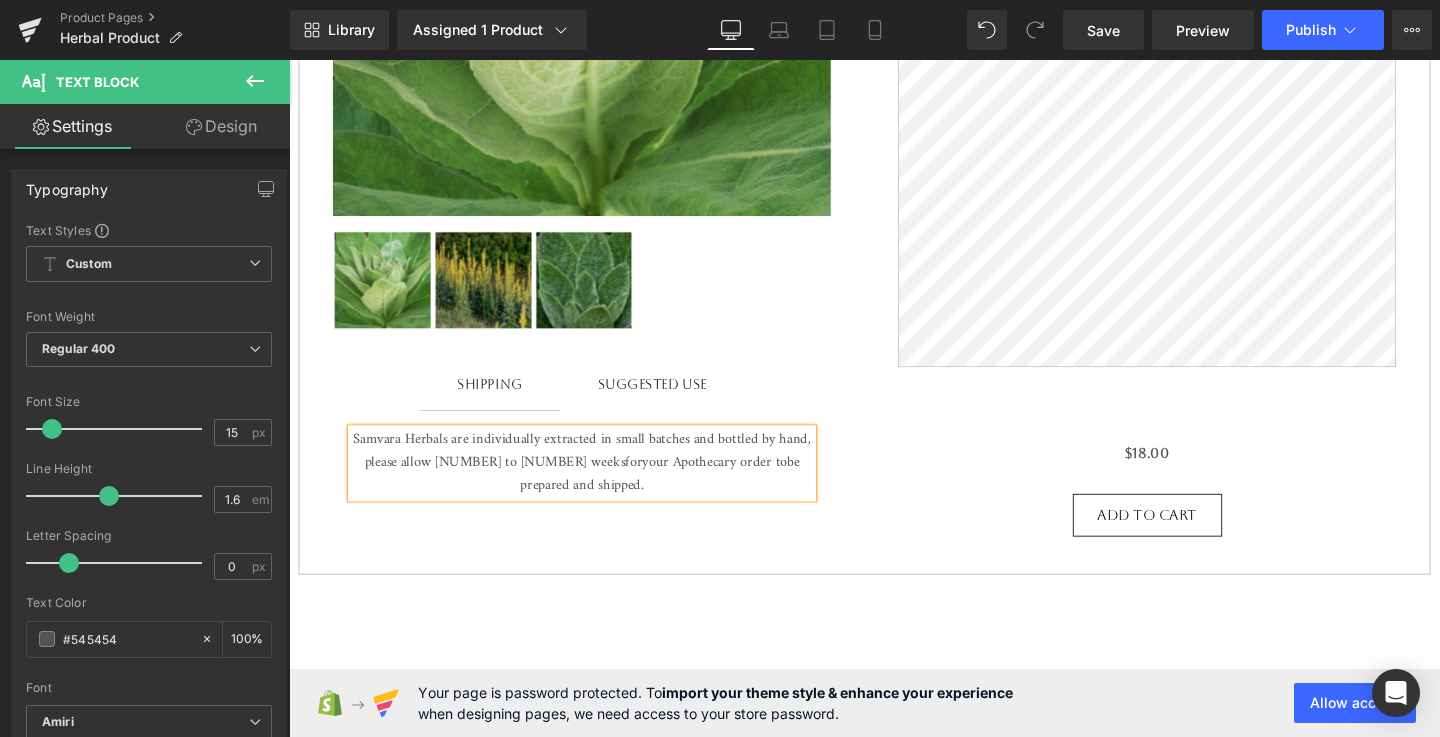 click on "[COMPANY] Herbals are individually extracted in small batches and bottled by hand, please allow one to two weeks for your Apothecary order to be prepared and shipped." at bounding box center [597, 484] 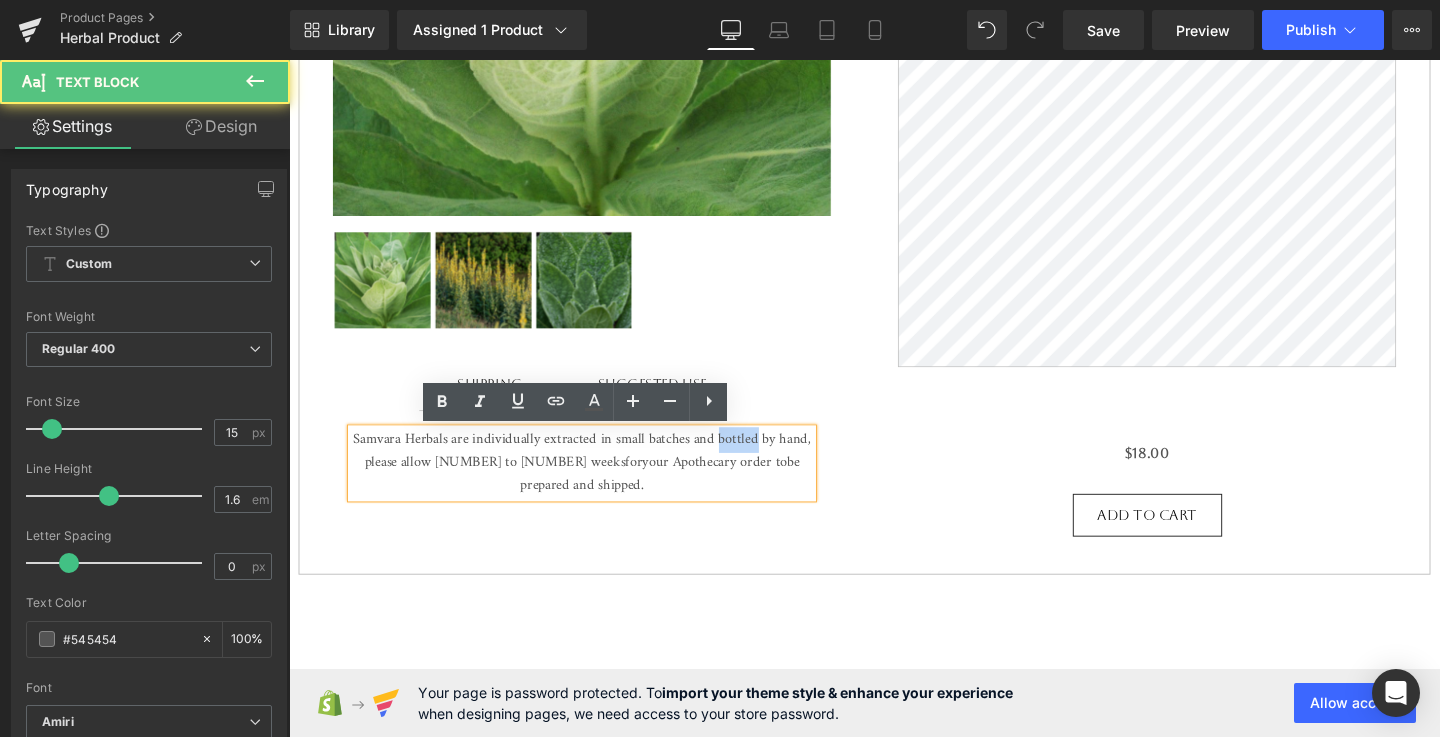 click on "[COMPANY] Herbals are individually extracted in small batches and bottled by hand, please allow one to two weeks for your Apothecary order to be prepared and shipped." at bounding box center (597, 484) 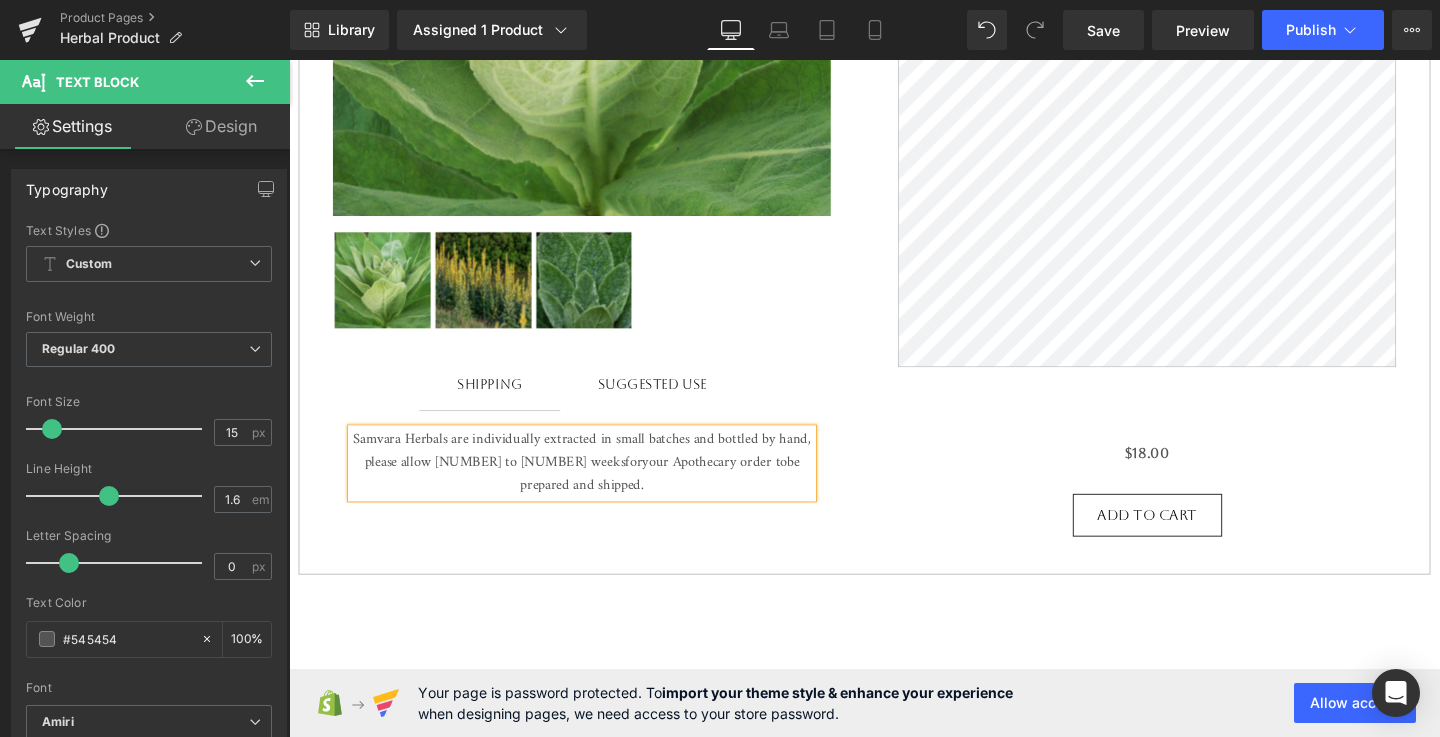 click on "[COMPANY] Herbals are individually extracted in small batches and bottled by hand, please allow one to two weeks for your Apothecary order to be prepared and shipped." at bounding box center (597, 484) 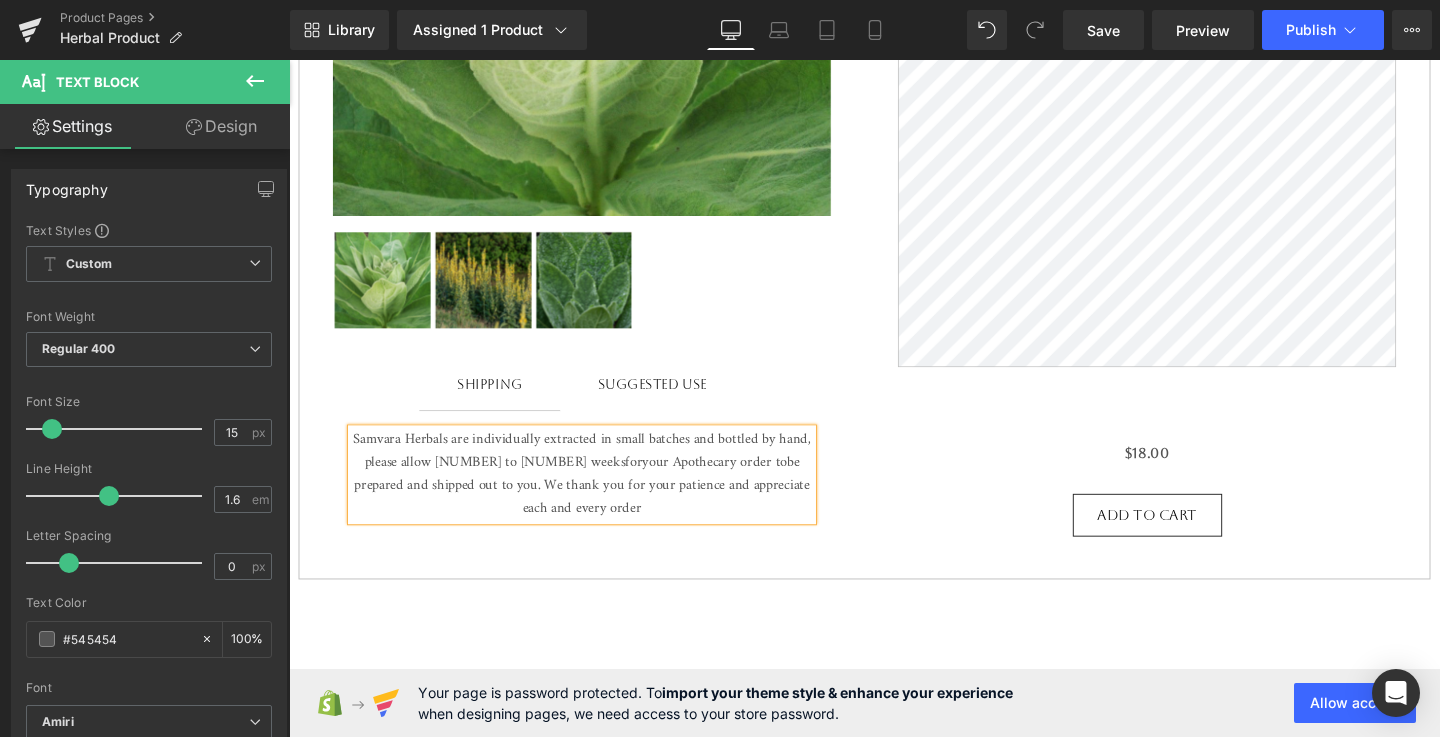 drag, startPoint x: 684, startPoint y: 534, endPoint x: 683, endPoint y: 507, distance: 27.018513 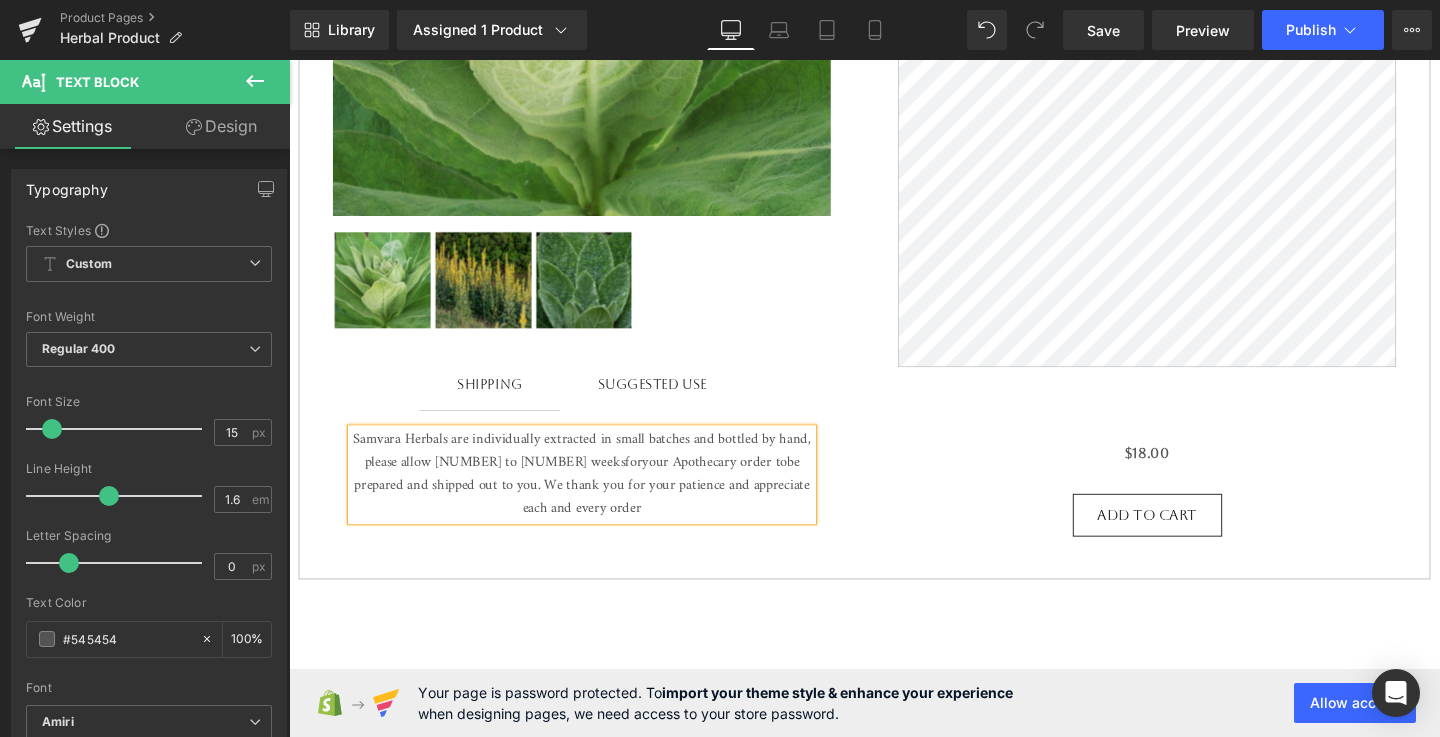 click on "Samvara Herbals are individually extracted in small batches and bottled by hand, please allow one to two weeks for your Apothecary order to be prepared and shipped out to you. We thank you for your patience and appreciate each and every order" at bounding box center (597, 496) 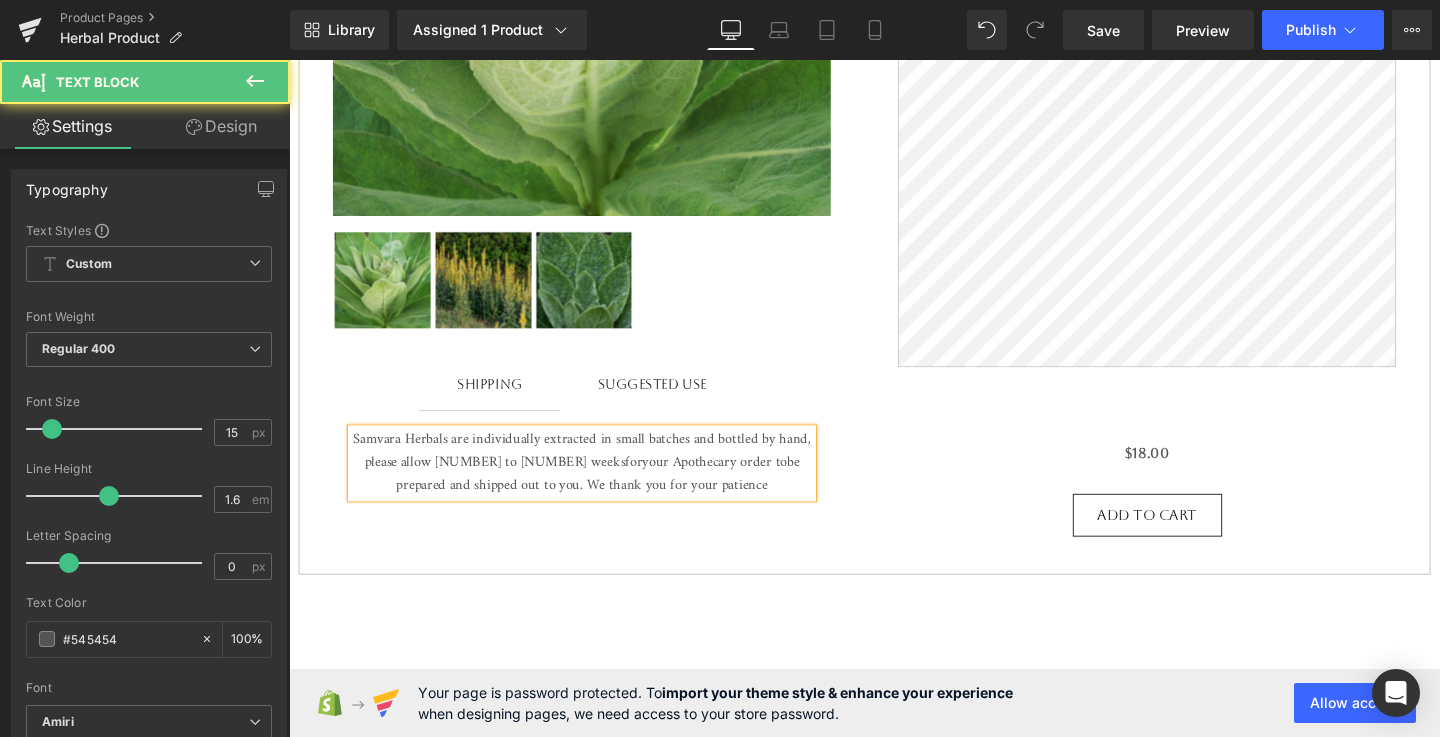 click on "be prepared and shipped out to you. We thank you for your patience" at bounding box center (614, 495) 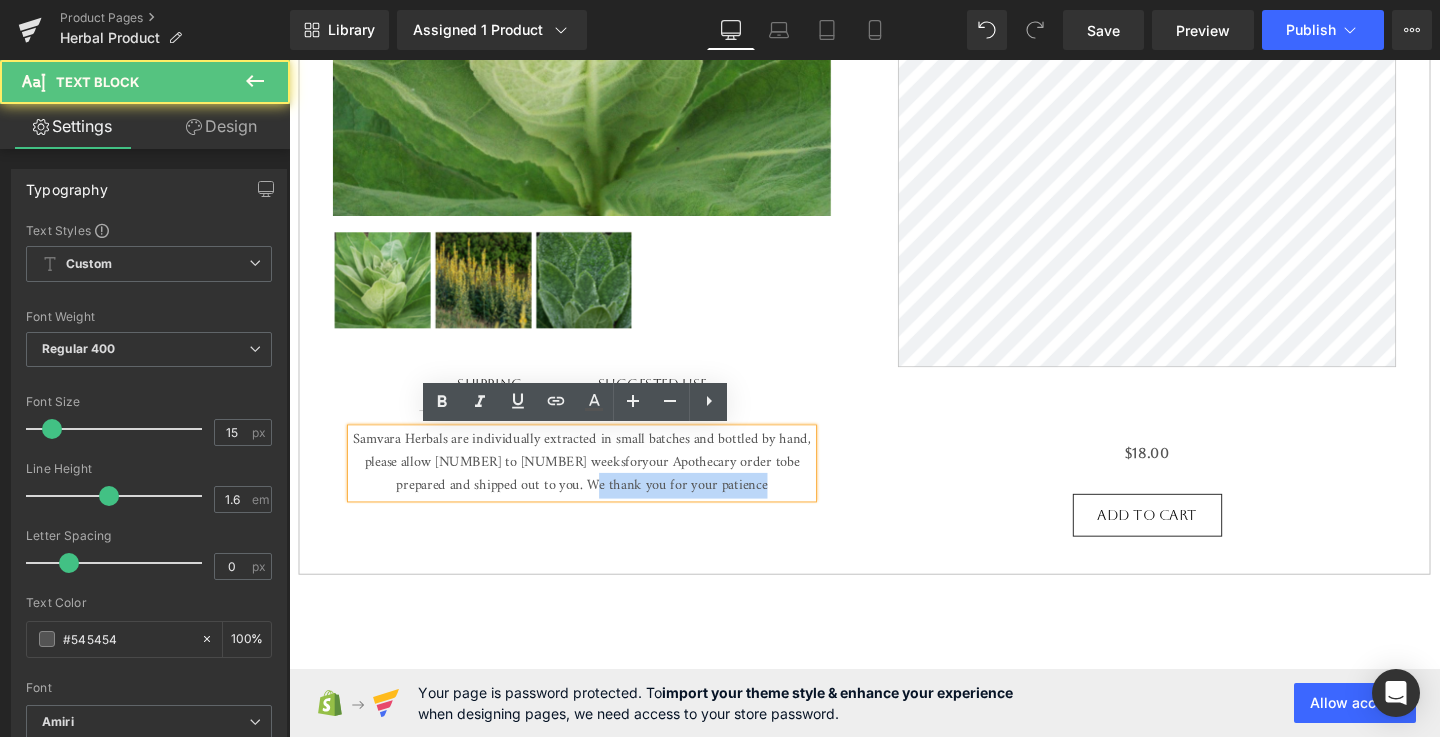 drag, startPoint x: 572, startPoint y: 503, endPoint x: 754, endPoint y: 503, distance: 182 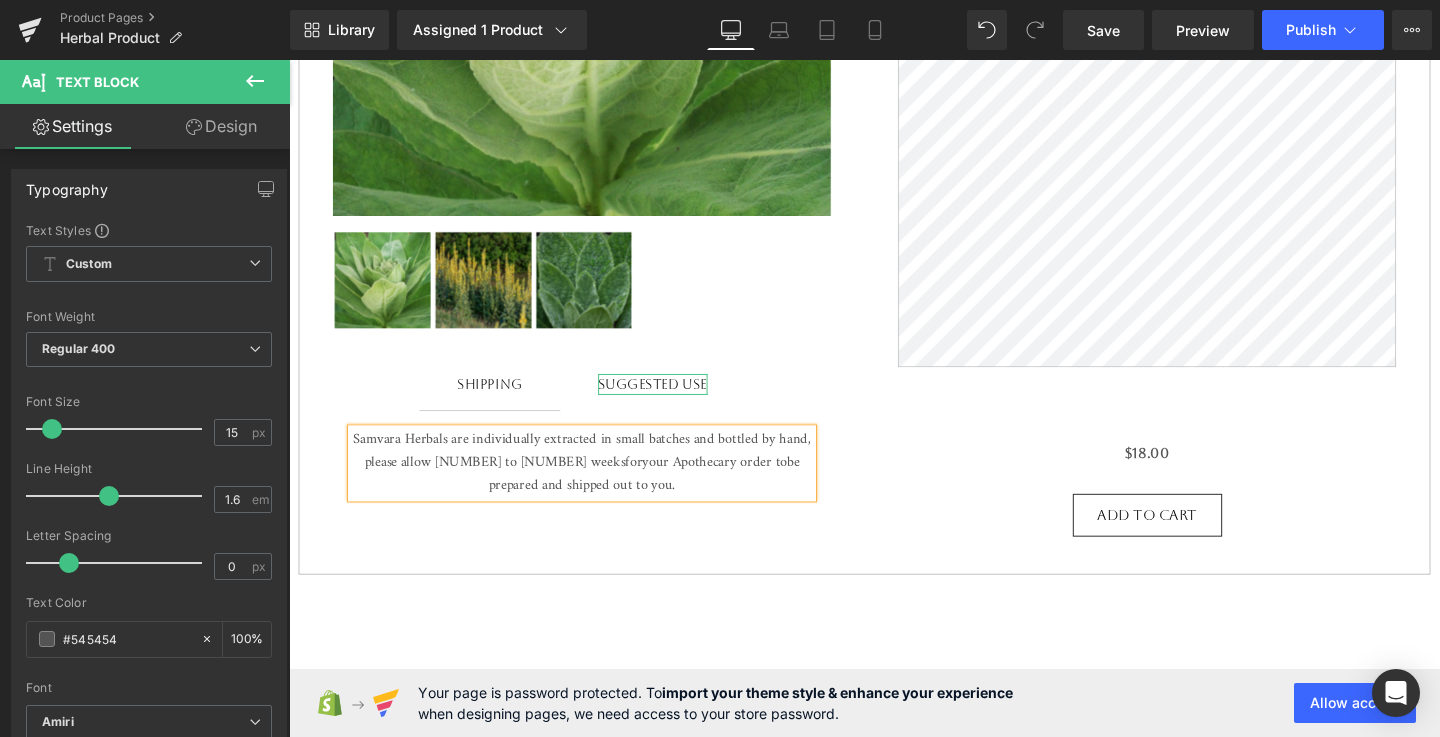 click on "Suggested Use" at bounding box center (671, 401) 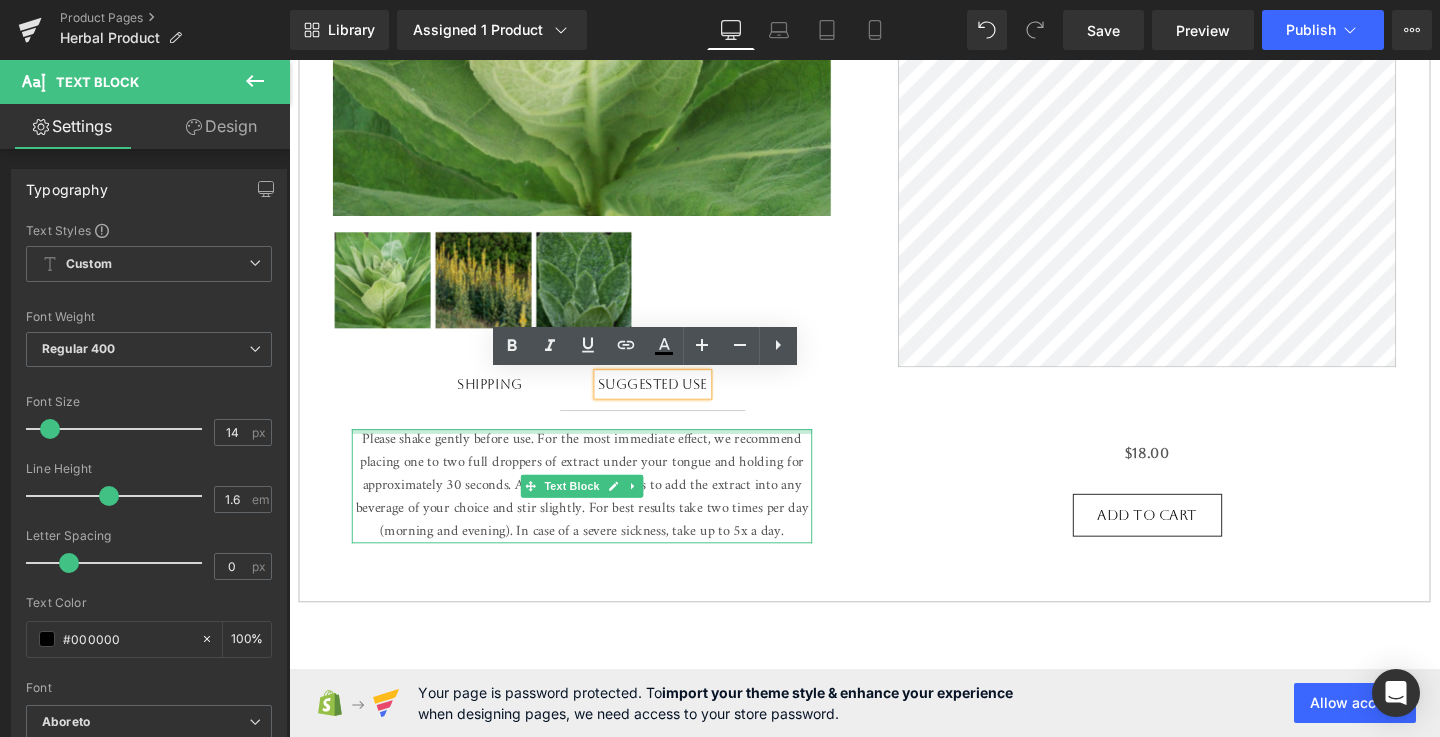 click on "Please shake gently before use. For the most immediate effect, we recommend placing one to two full droppers of extract under your tongue and holding for approximately 30 seconds. Another great option is to add the extract into any beverage of your choice and stir slightly. For best results take two times per day (morning and evening). In case of a severe sickness, take up to 5x a day." at bounding box center (597, 508) 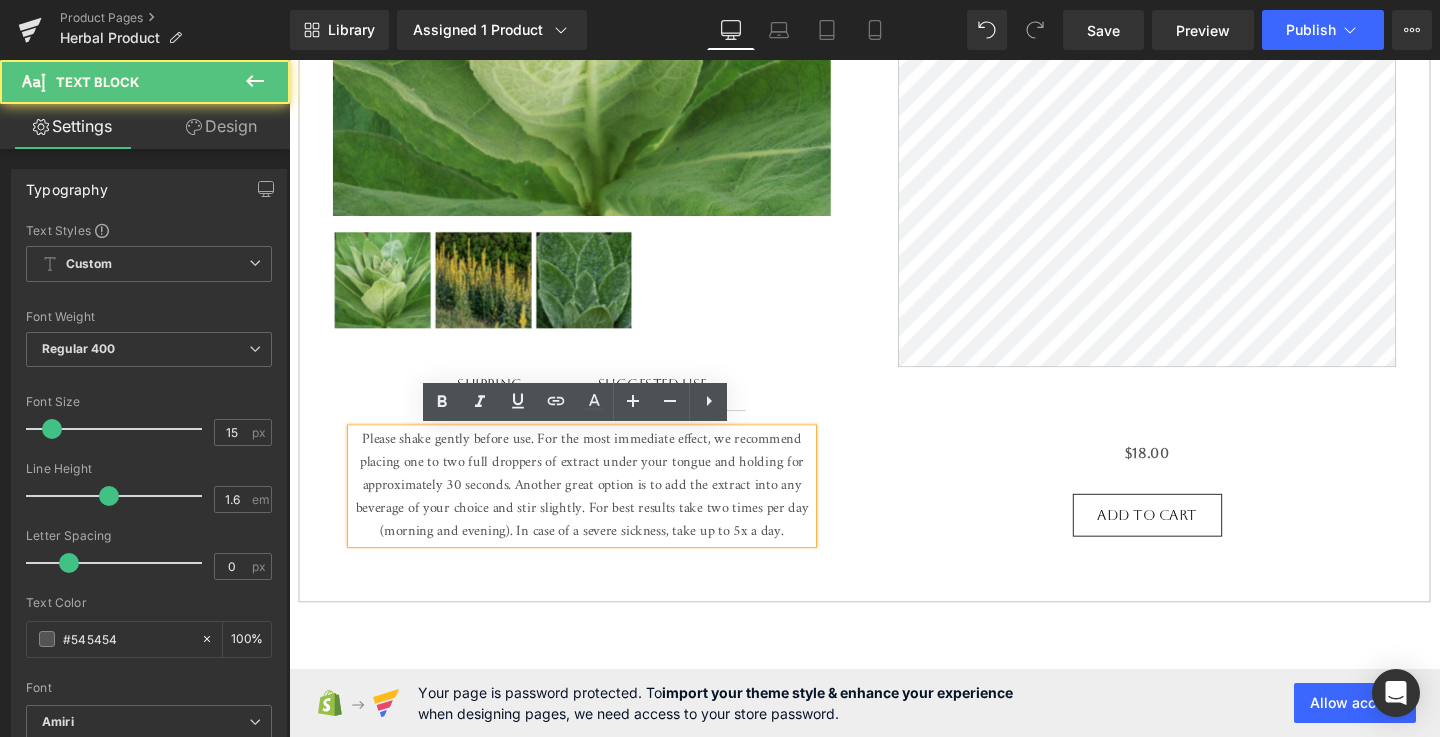 type 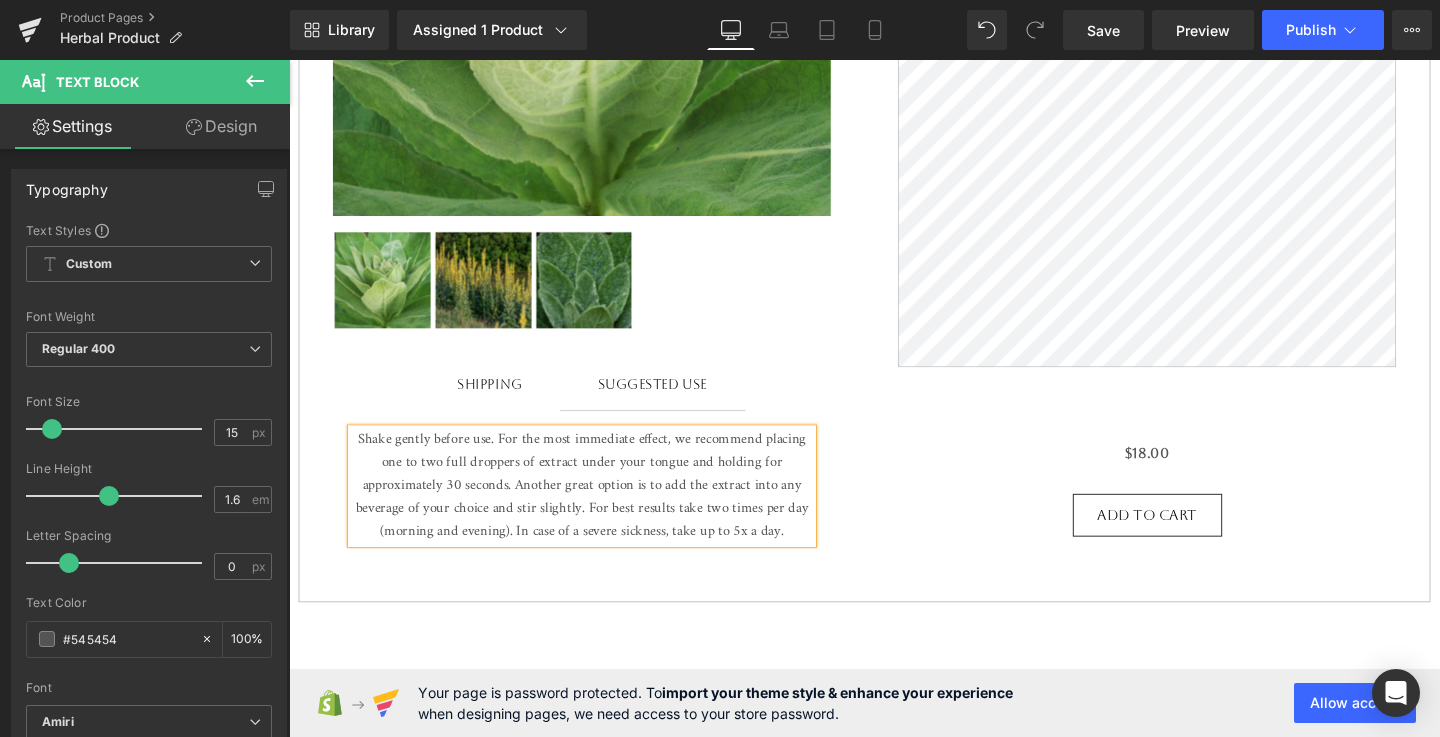 click on "Shake gently before use. For the most immediate effect, we recommend placing one to two full droppers of extract under your tongue and holding for approximately 30 seconds. Another great option is to add the extract into any beverage of your choice and stir slightly. For best results take two times per day (morning and evening). In case of a severe sickness, take up to 5x a day." at bounding box center (597, 508) 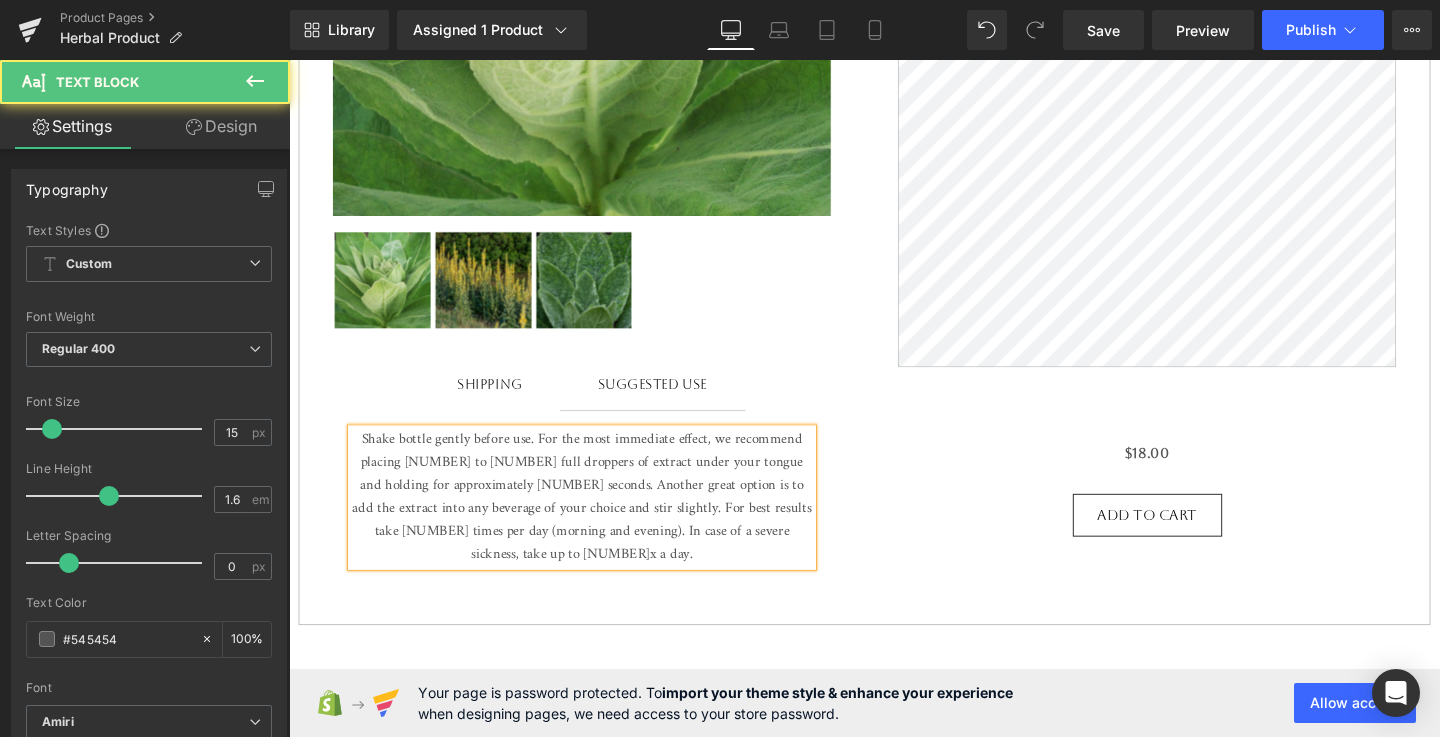 click on "Shake bottle gently before use. For the most immediate effect, we recommend placing [NUMBER] to [NUMBER] full droppers of extract under your tongue and holding for approximately [NUMBER] seconds. Another great option is to add the extract into any beverage of your choice and stir slightly. For best results take [NUMBER] times per day (morning and evening). In case of a severe sickness, take up to [NUMBER]x a day." at bounding box center (597, 520) 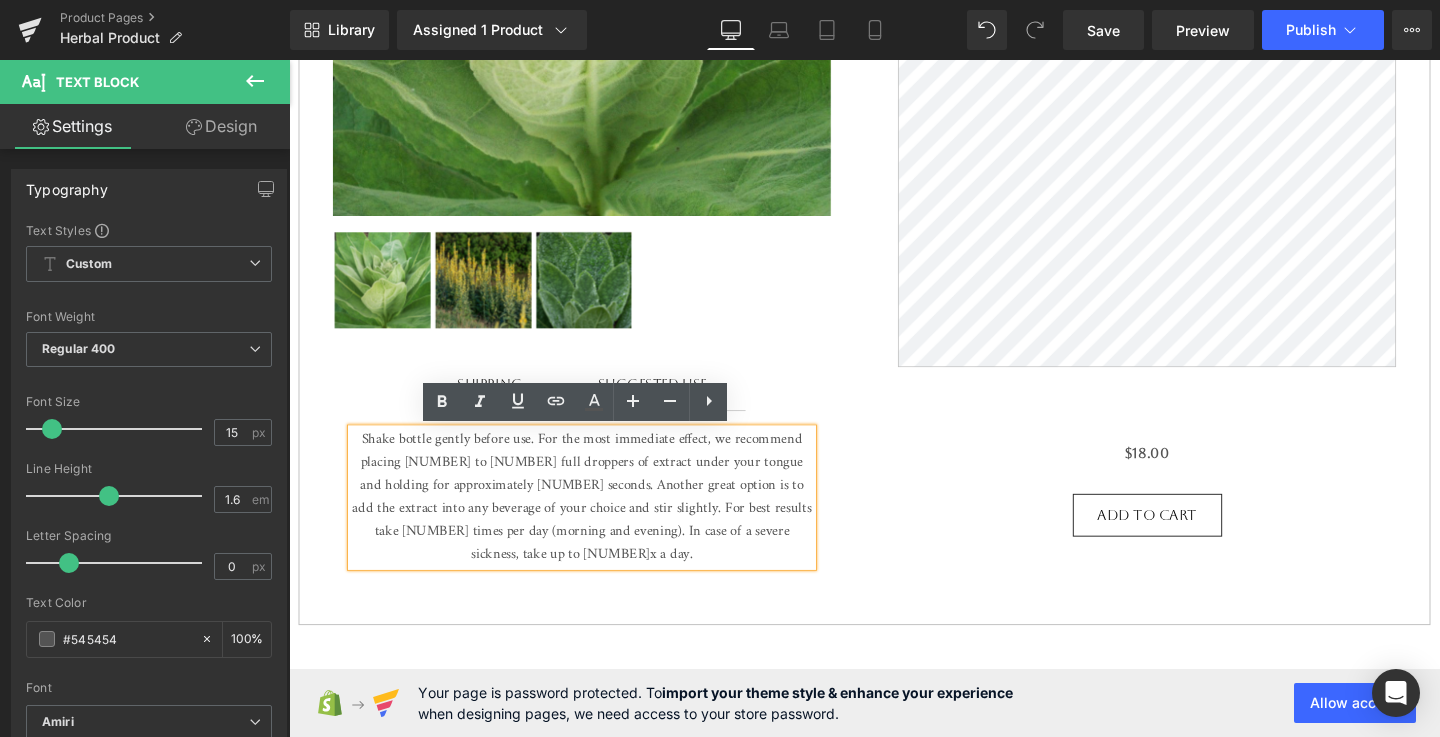 click on "Shake bottle gently before use. For the most immediate effect, we recommend placing [NUMBER] to [NUMBER] full droppers of extract under your tongue and holding for approximately [NUMBER] seconds. Another great option is to add the extract into any beverage of your choice and stir slightly. For best results take [NUMBER] times per day (morning and evening). In case of a severe sickness, take up to [NUMBER]x a day." at bounding box center (597, 520) 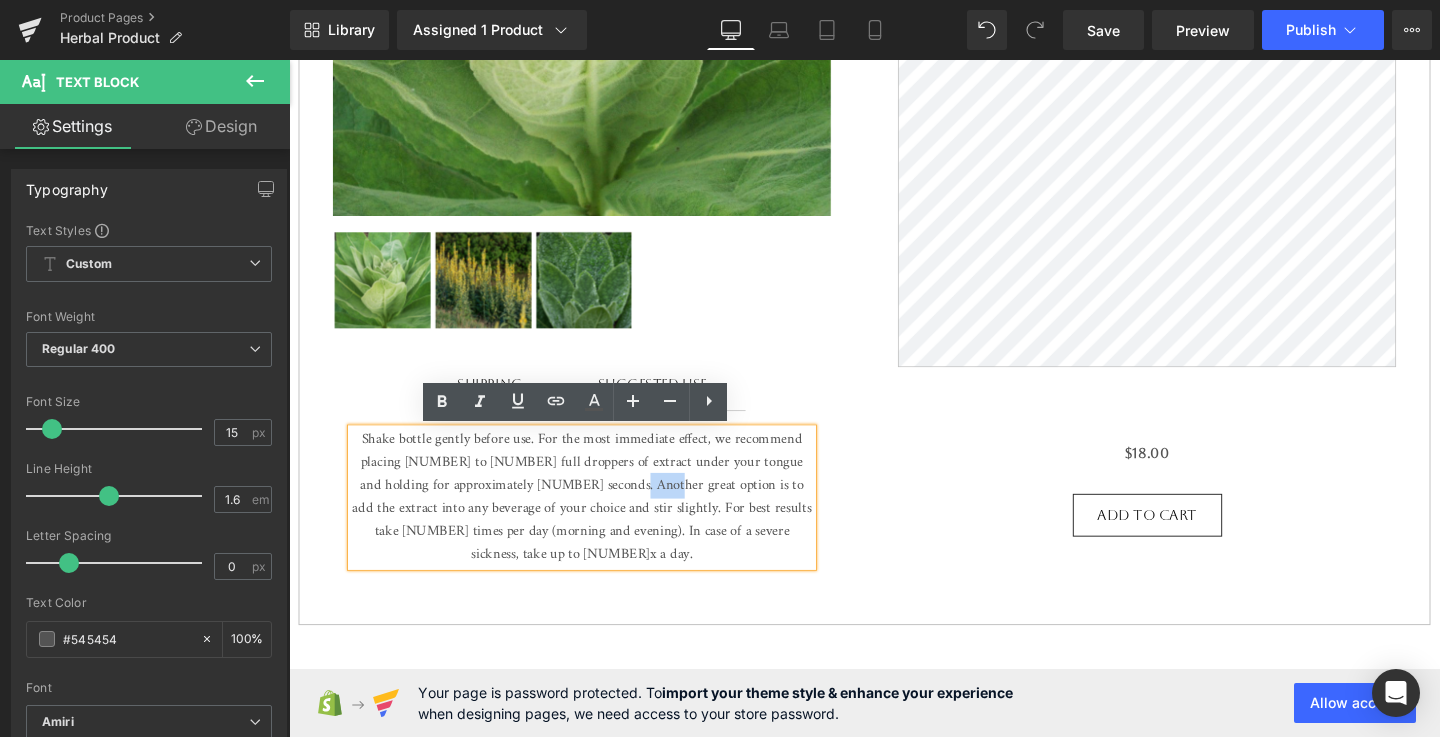 click on "Shake bottle gently before use. For the most immediate effect, we recommend placing [NUMBER] to [NUMBER] full droppers of extract under your tongue and holding for approximately [NUMBER] seconds. Another great option is to add the extract into any beverage of your choice and stir slightly. For best results take [NUMBER] times per day (morning and evening). In case of a severe sickness, take up to [NUMBER]x a day." at bounding box center (597, 520) 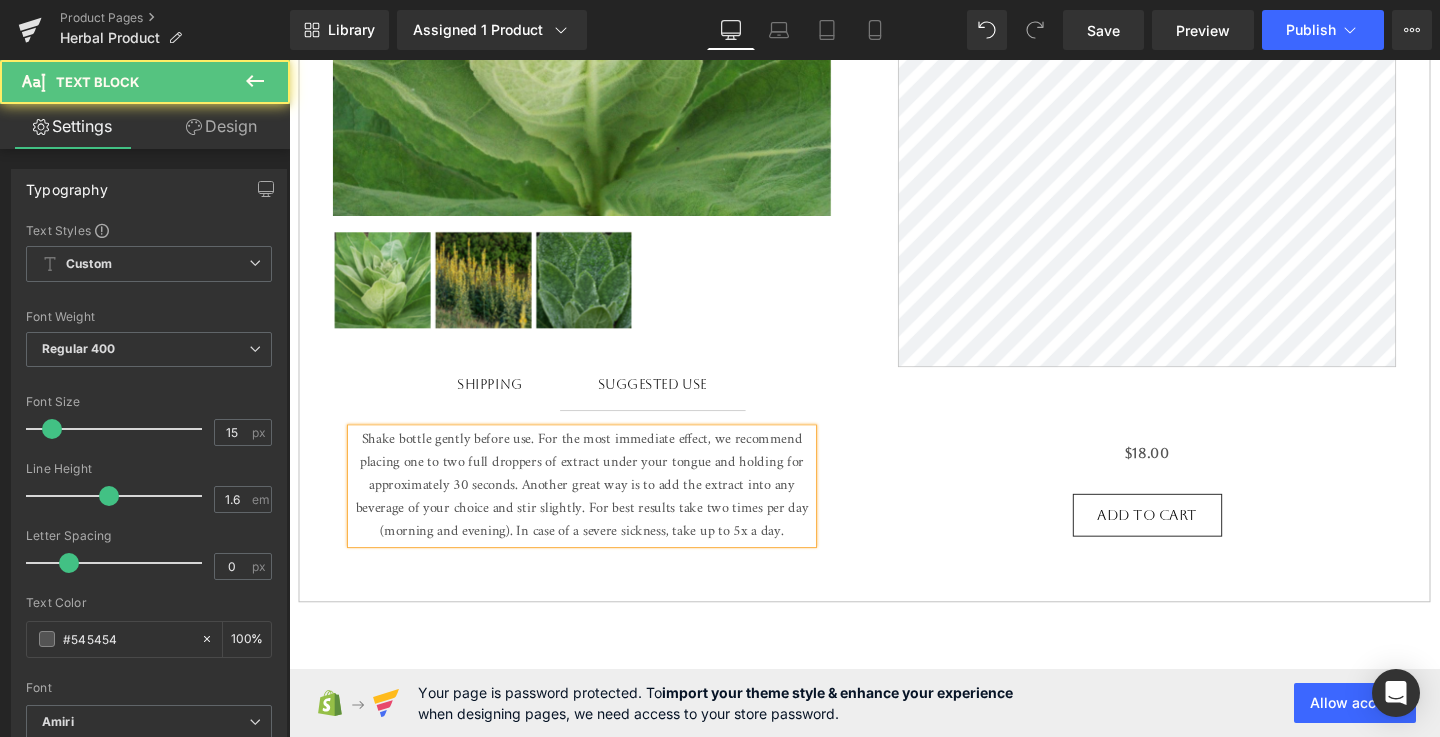 click on "Shake bottle gently before use. For the most immediate effect, we recommend placing one to two full droppers of extract under your tongue and holding for approximately 30 seconds. Another great way is to add the extract into any beverage of your choice and stir slightly. For best results take two times per day (morning and evening). In case of a severe sickness, take up to 5x a day." at bounding box center (597, 508) 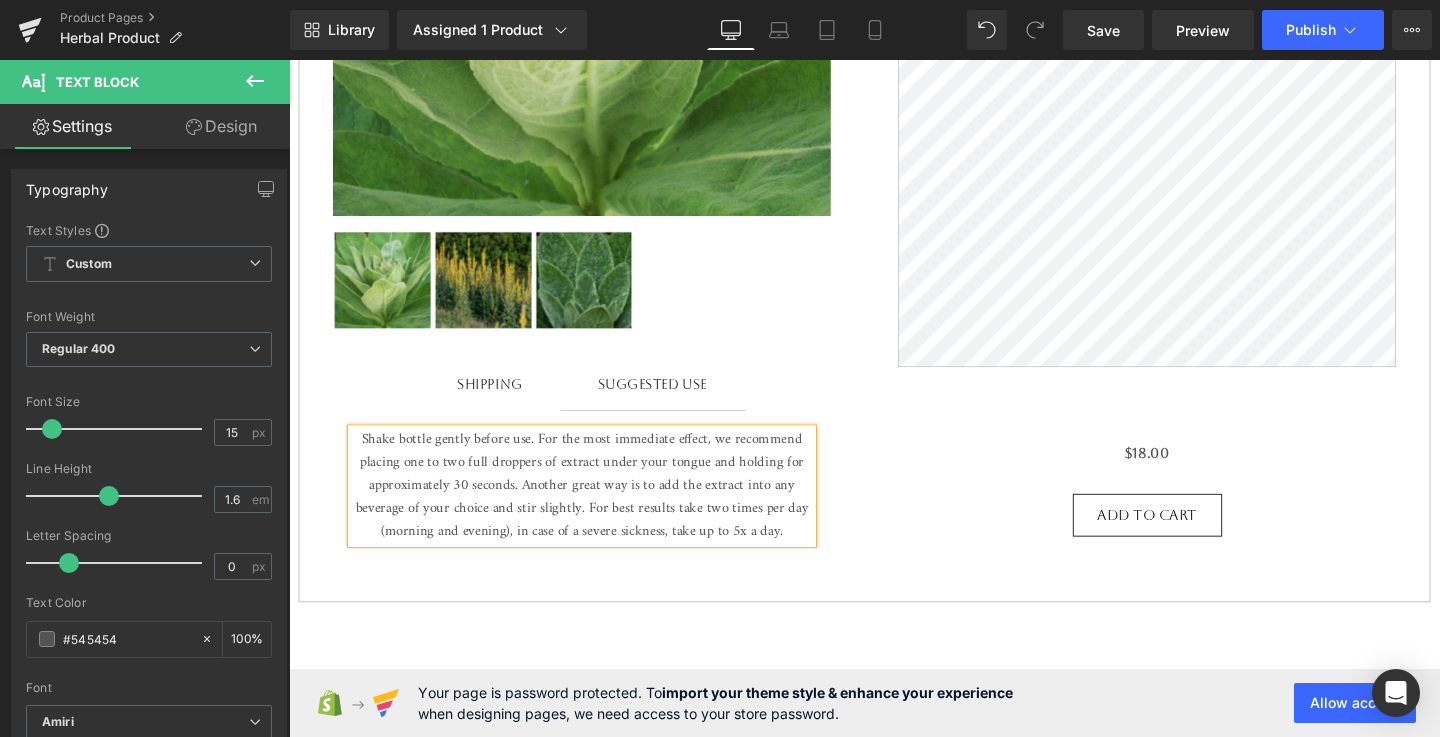 click on "Shake bottle gently before use. For the most immediate effect, we recommend placing one to two full droppers of extract under your tongue and holding for approximately 30 seconds. Another great way is to add the extract into any beverage of your choice and stir slightly. For best results take two times per day (morning and evening), in case of a severe sickness, take up to 5x a day." at bounding box center (597, 508) 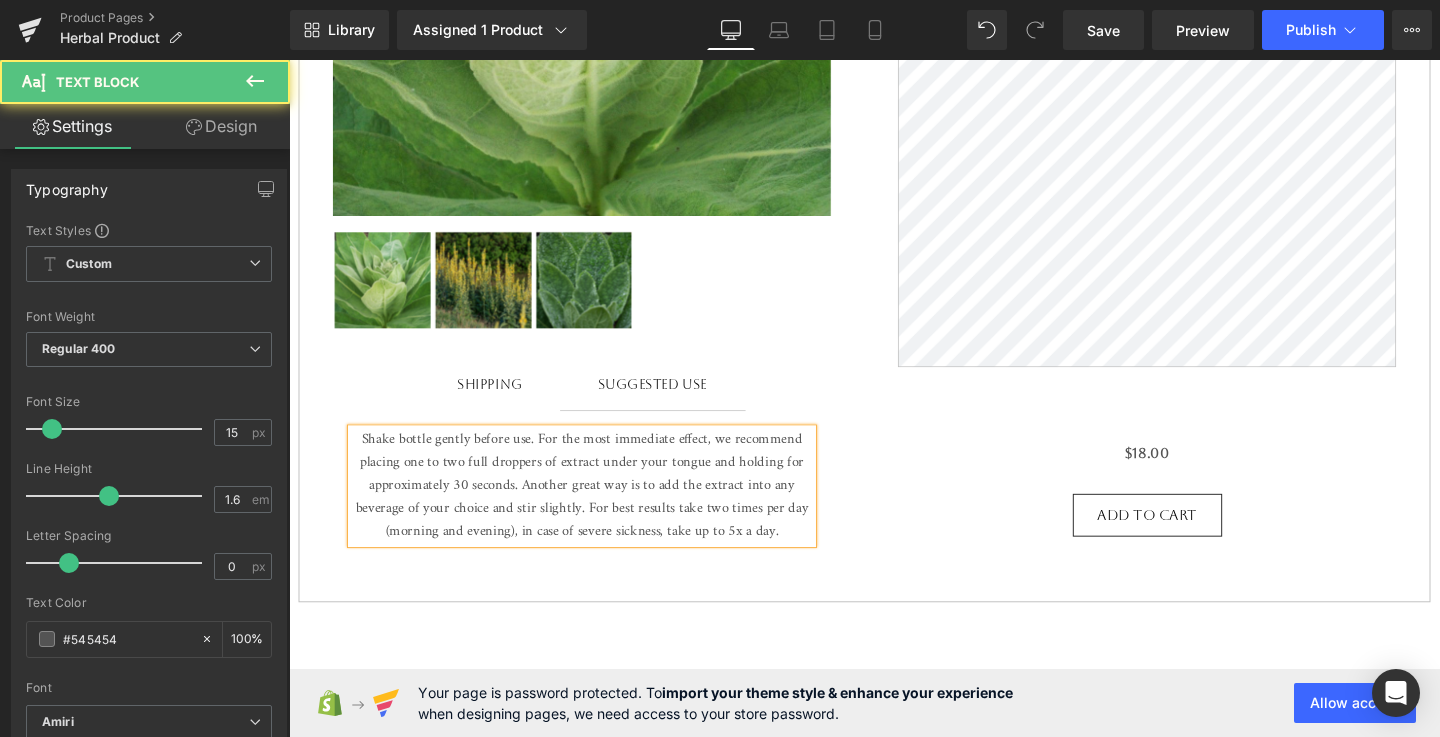 click on "Shake bottle gently before use. For the most immediate effect, we recommend placing one to two full droppers of extract under your tongue and holding for approximately 30 seconds. Another great way is to add the extract into any beverage of your choice and stir slightly. For best results take two times per day (morning and evening), in case of severe sickness, take up to 5x a day." at bounding box center [597, 508] 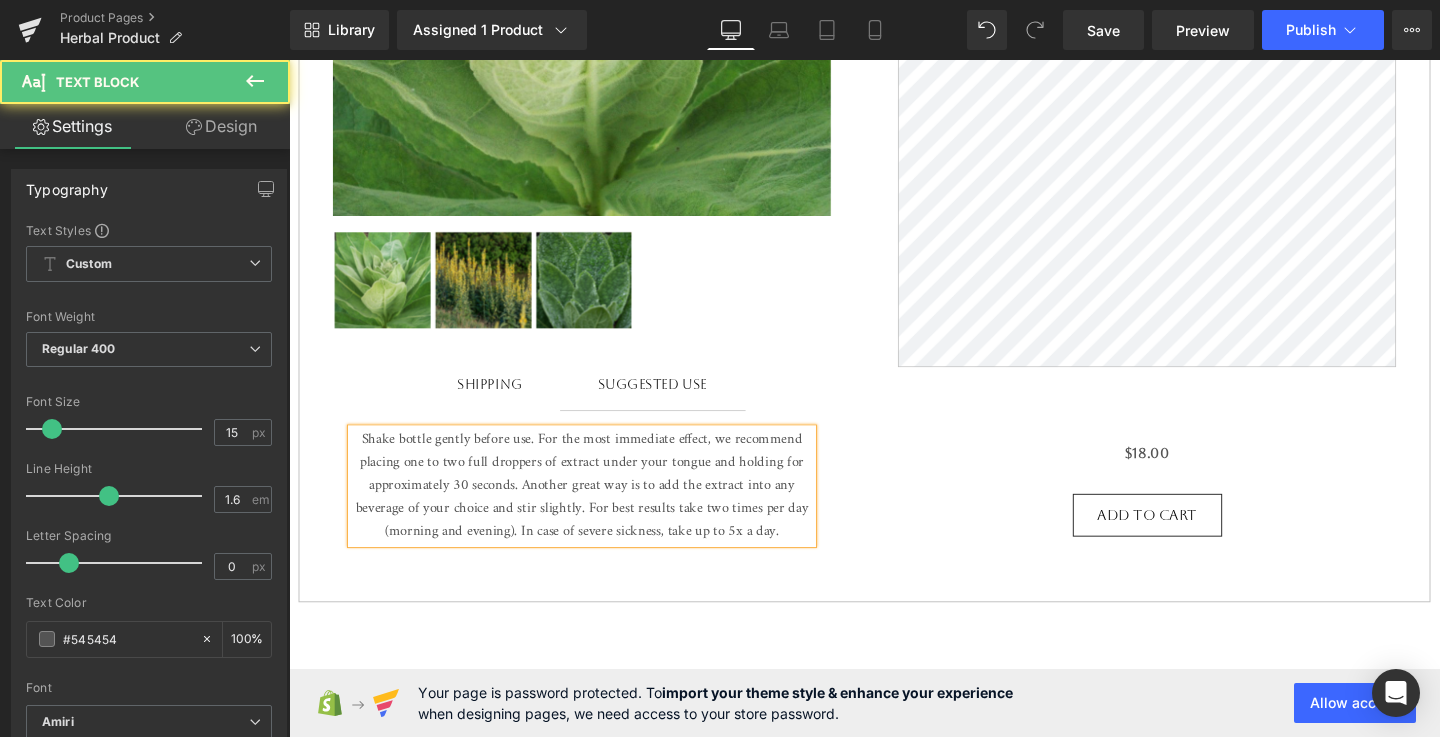 click on "Shake bottle gently before use. For the most immediate effect, we recommend placing one to two full droppers of extract under your tongue and holding for approximately 30 seconds. Another great way is to add the extract into any beverage of your choice and stir slightly. For best results take two times per day (morning and evening). In case of severe sickness, take up to 5x a day." at bounding box center (597, 508) 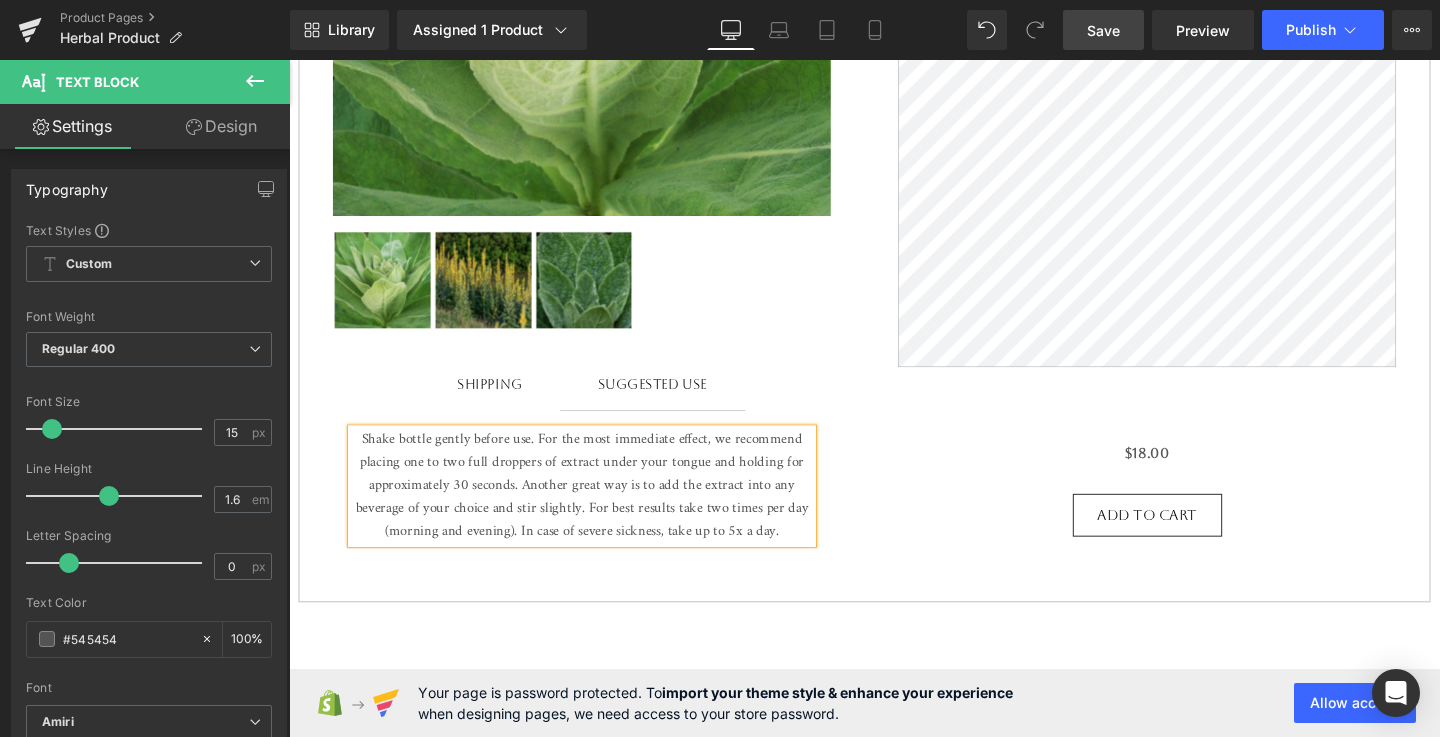 click on "Save" at bounding box center (1103, 30) 